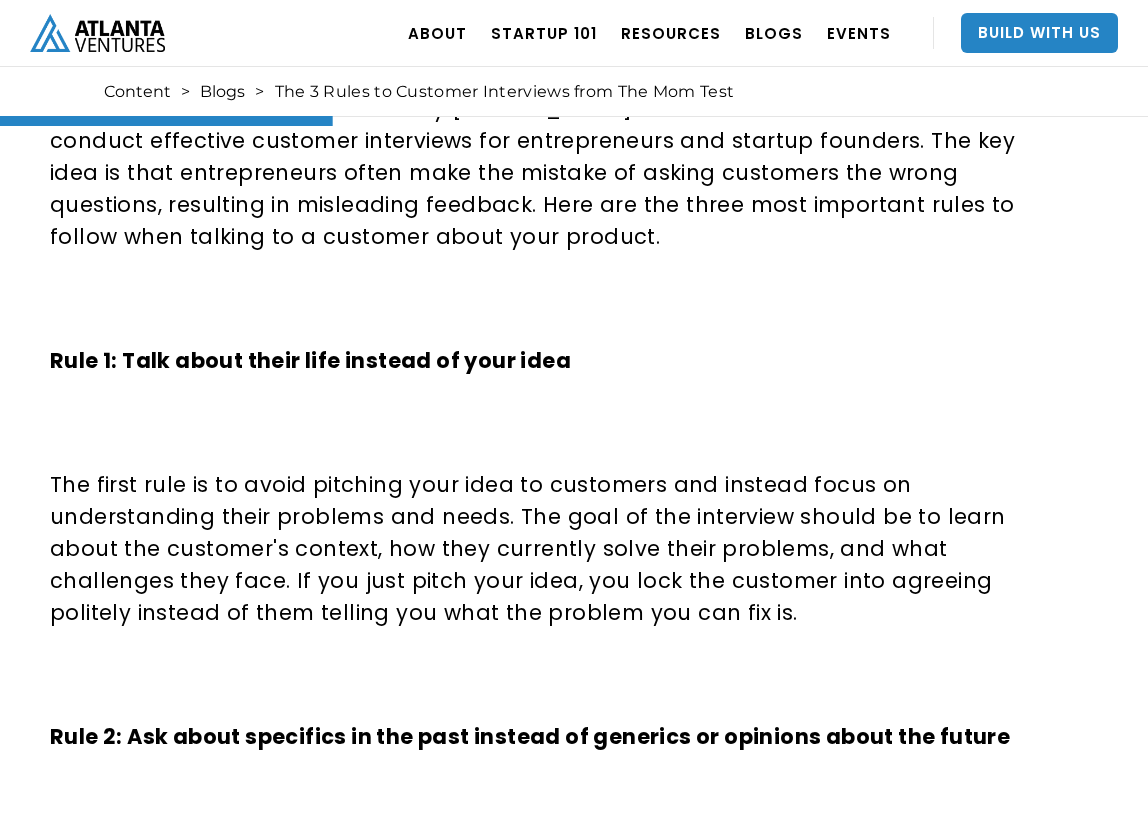 scroll, scrollTop: 1299, scrollLeft: 0, axis: vertical 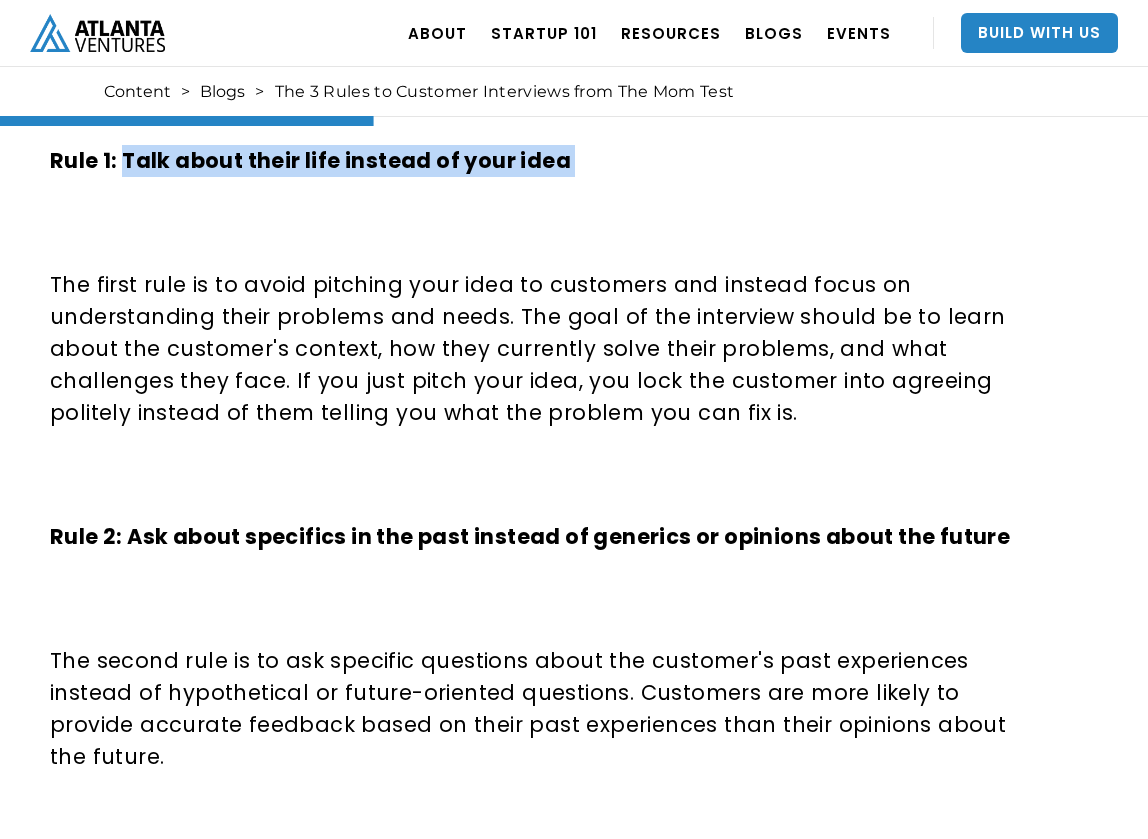 drag, startPoint x: 124, startPoint y: 162, endPoint x: 576, endPoint y: 178, distance: 452.2831 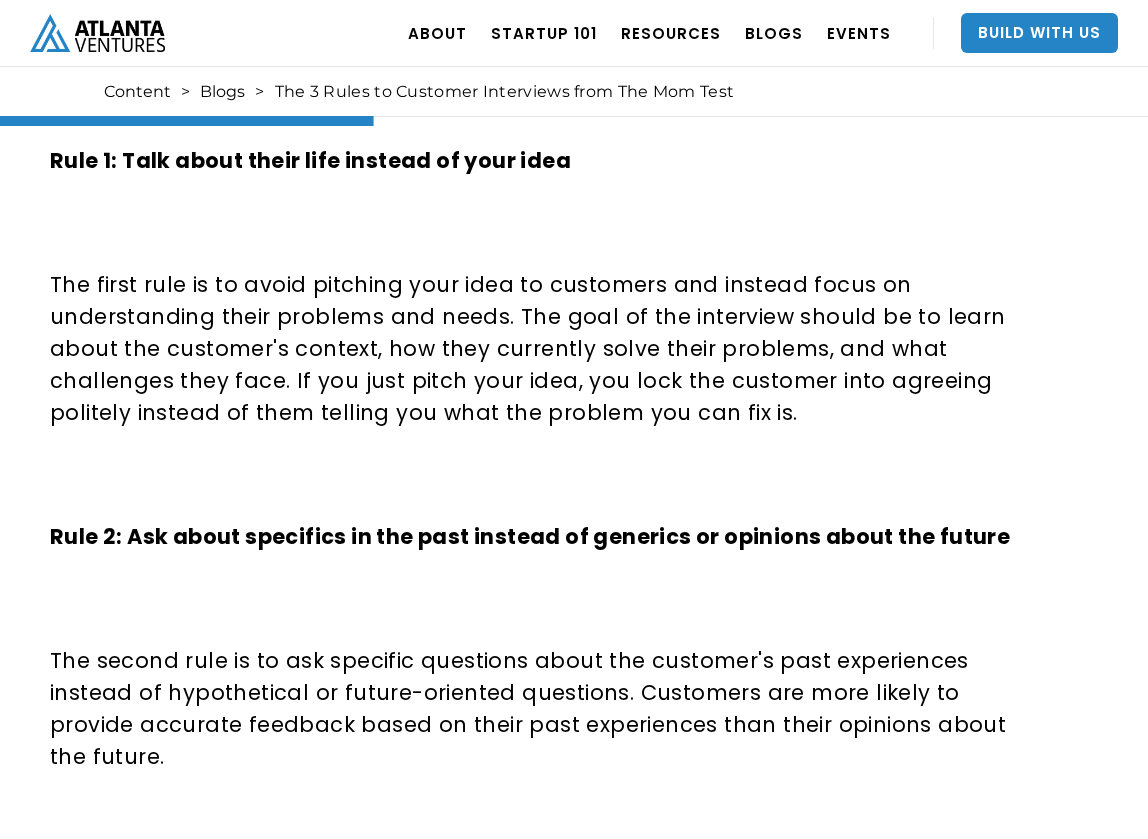 click on "The most important rules to follow when talking to a customer about your product ‍ I recently dove into  The Mom Test  by [PERSON_NAME]. The book offers advice on how to conduct effective customer interviews for entrepreneurs and startup founders. The key idea is that entrepreneurs often make the mistake of asking customers the wrong questions, resulting in misleading feedback. Here are the three most important rules to follow when talking to a customer about your product. ‍ Rule 1: Talk about their life instead of your idea ‍ The first rule is to avoid pitching your idea to customers and instead focus on understanding their problems and needs. The goal of the interview should be to learn about the customer's context, how they currently solve their problems, and what challenges they face. If you just pitch your idea, you lock the customer into agreeing politely instead of them telling you what the problem you can fix is. ‍ ‍ ‍ ‍ ‍" at bounding box center [547, 611] 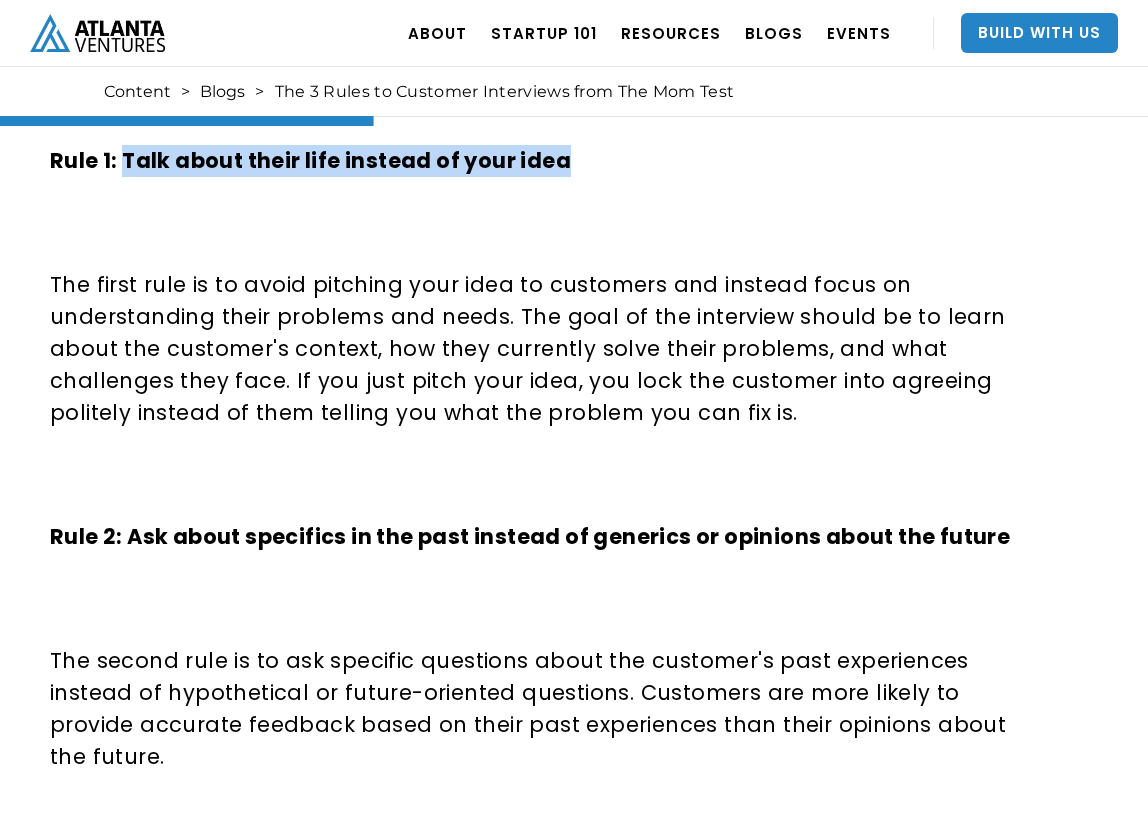 drag, startPoint x: 564, startPoint y: 158, endPoint x: 129, endPoint y: 164, distance: 435.04138 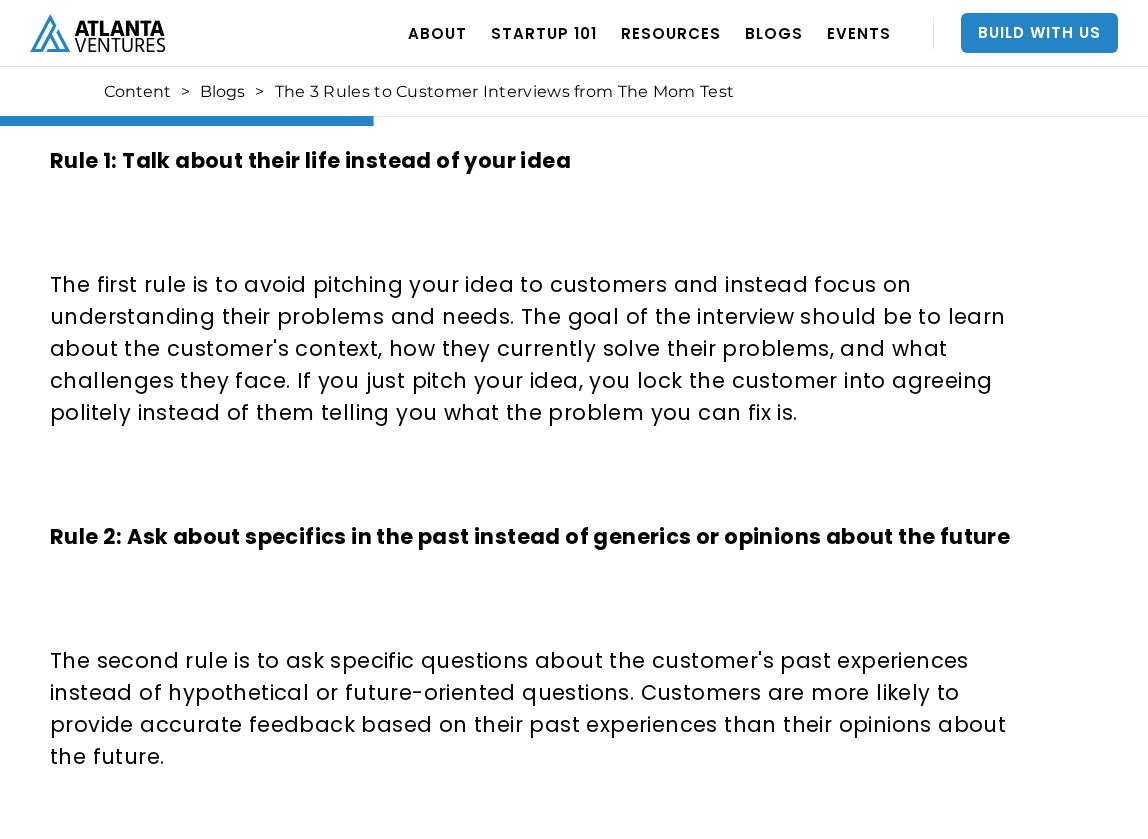 click on "Rule 1: Talk about their life instead of your idea" at bounding box center [310, 160] 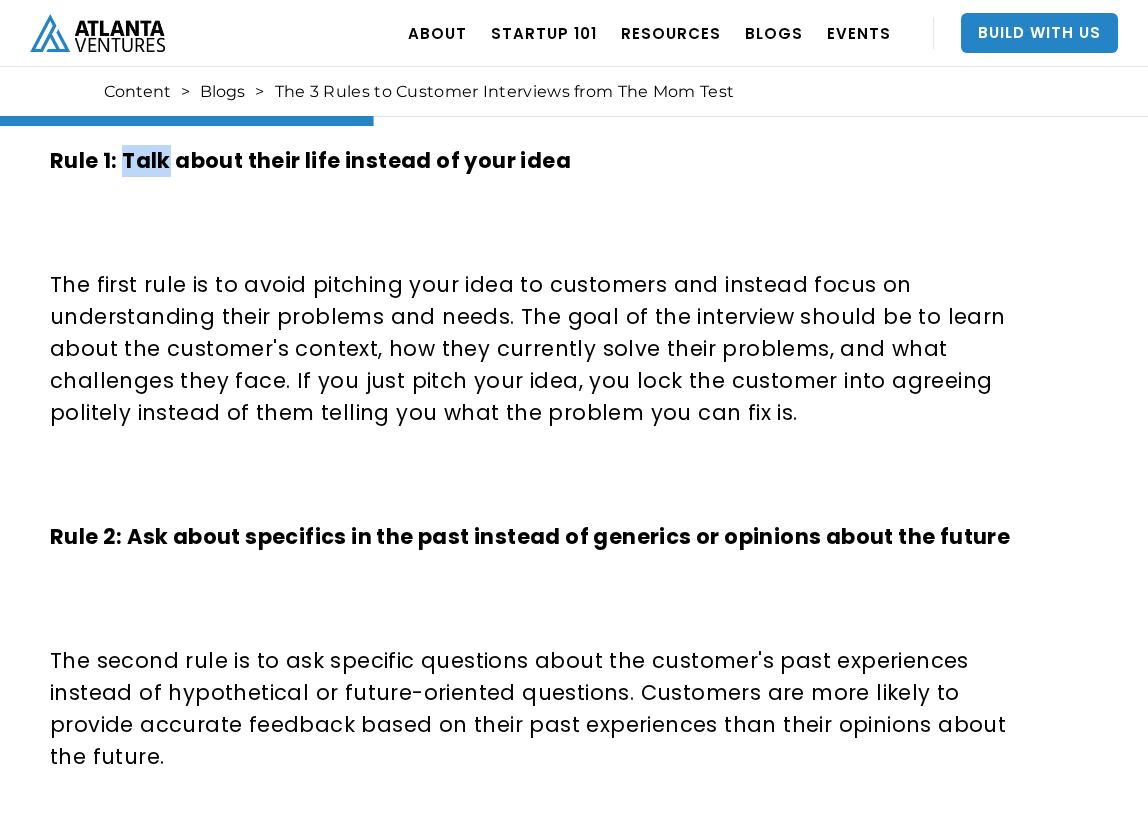 click on "Rule 1: Talk about their life instead of your idea" at bounding box center (310, 160) 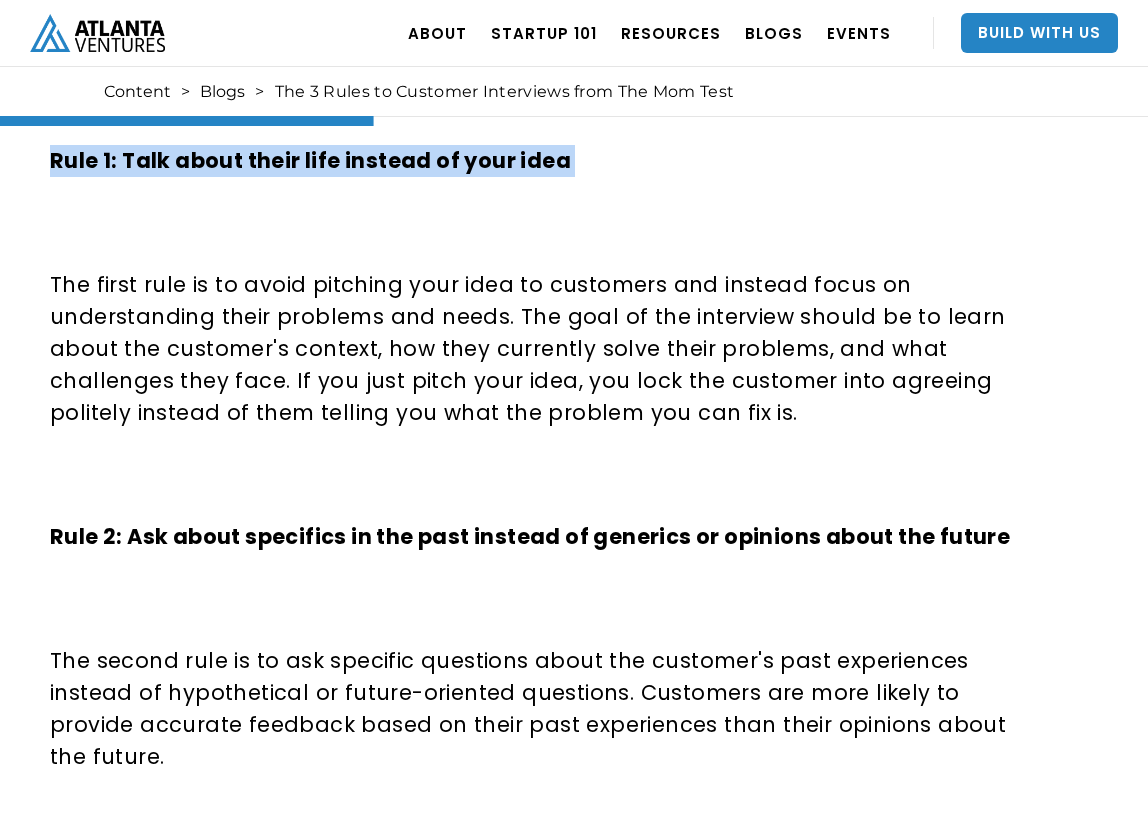 click on "Rule 1: Talk about their life instead of your idea" at bounding box center [310, 160] 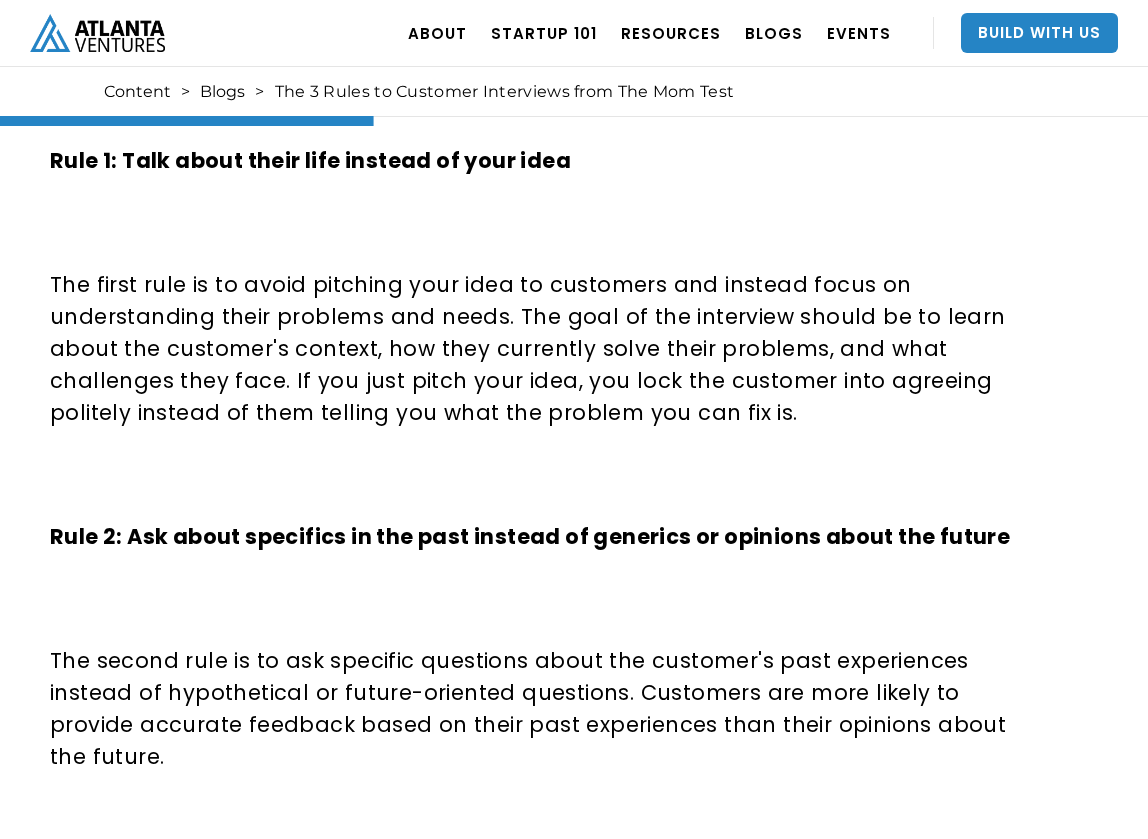 click on "Rule 1: Talk about their life instead of your idea" at bounding box center (310, 160) 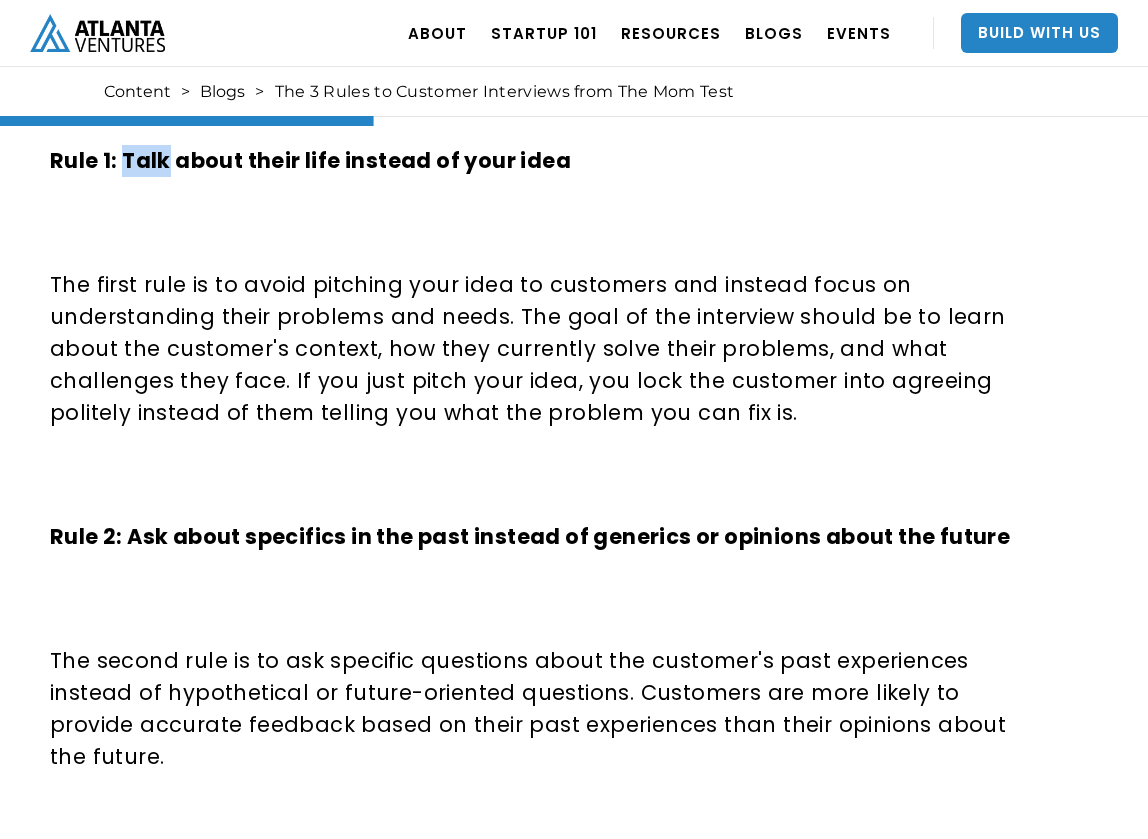click on "Rule 1: Talk about their life instead of your idea" at bounding box center (310, 160) 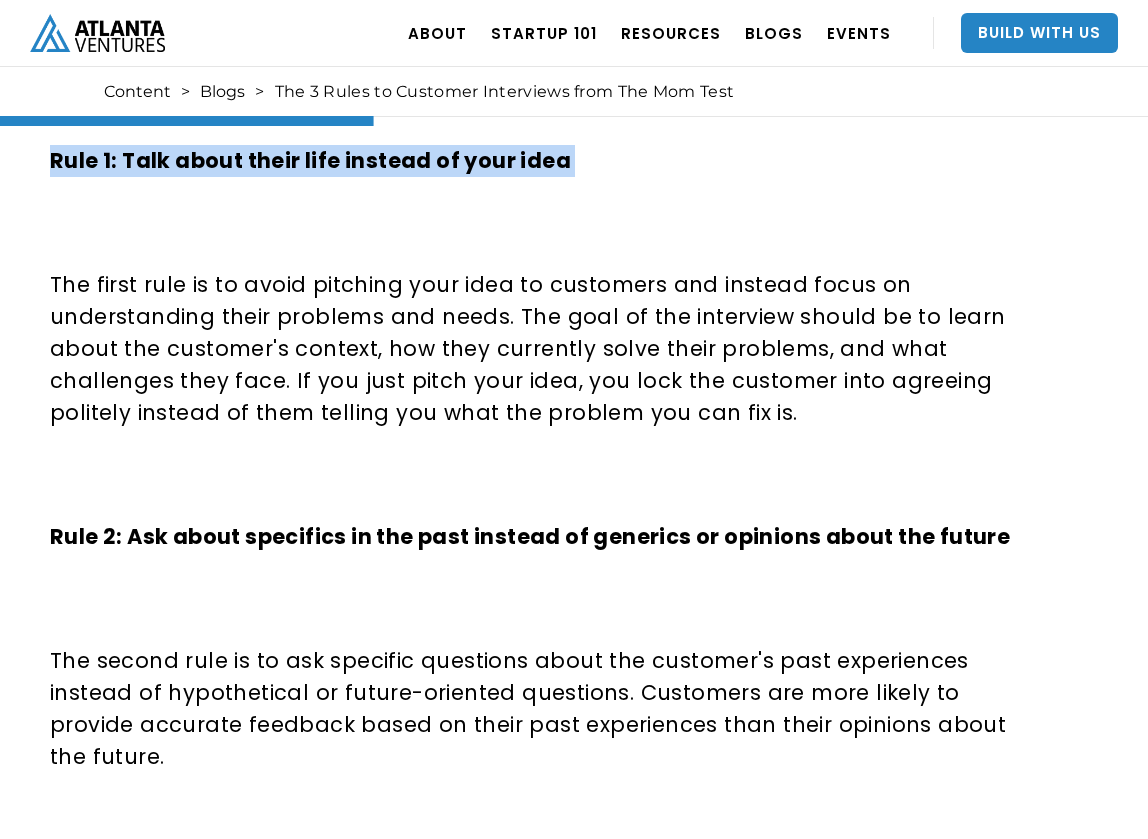 click on "Rule 1: Talk about their life instead of your idea" at bounding box center (310, 160) 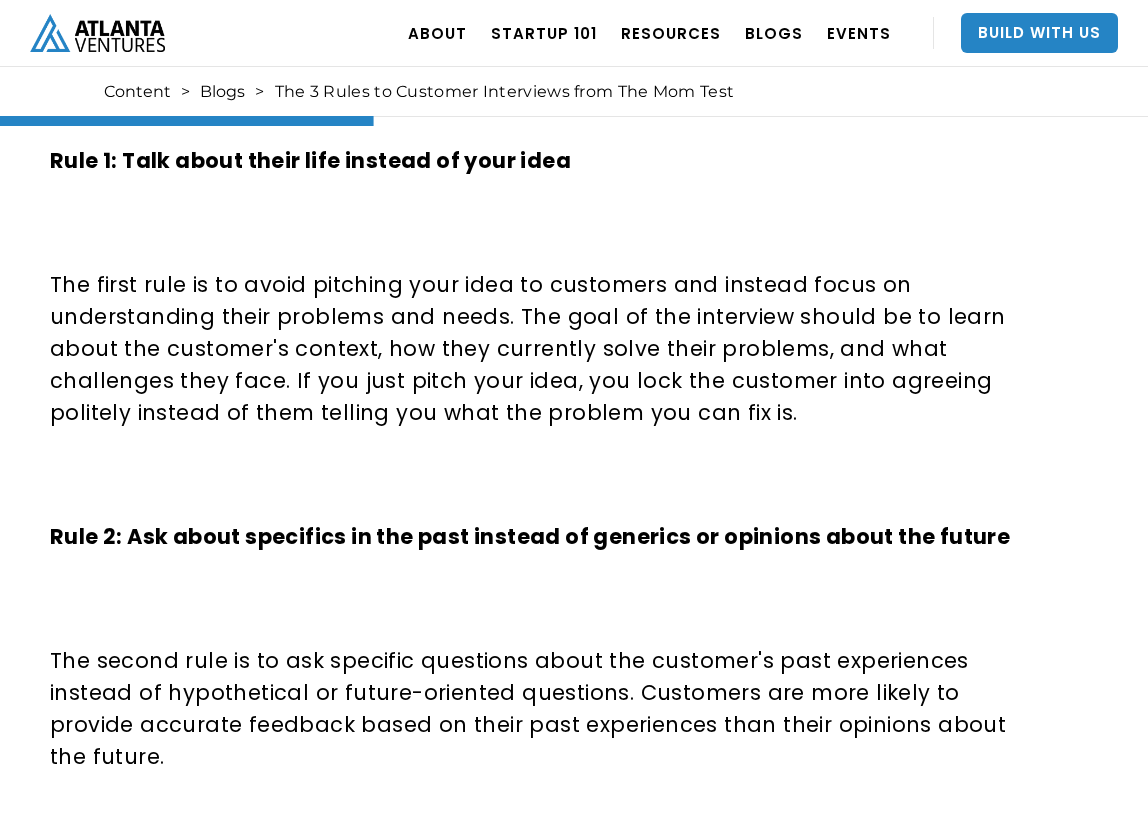 click on "Rule 1: Talk about their life instead of your idea" at bounding box center (310, 160) 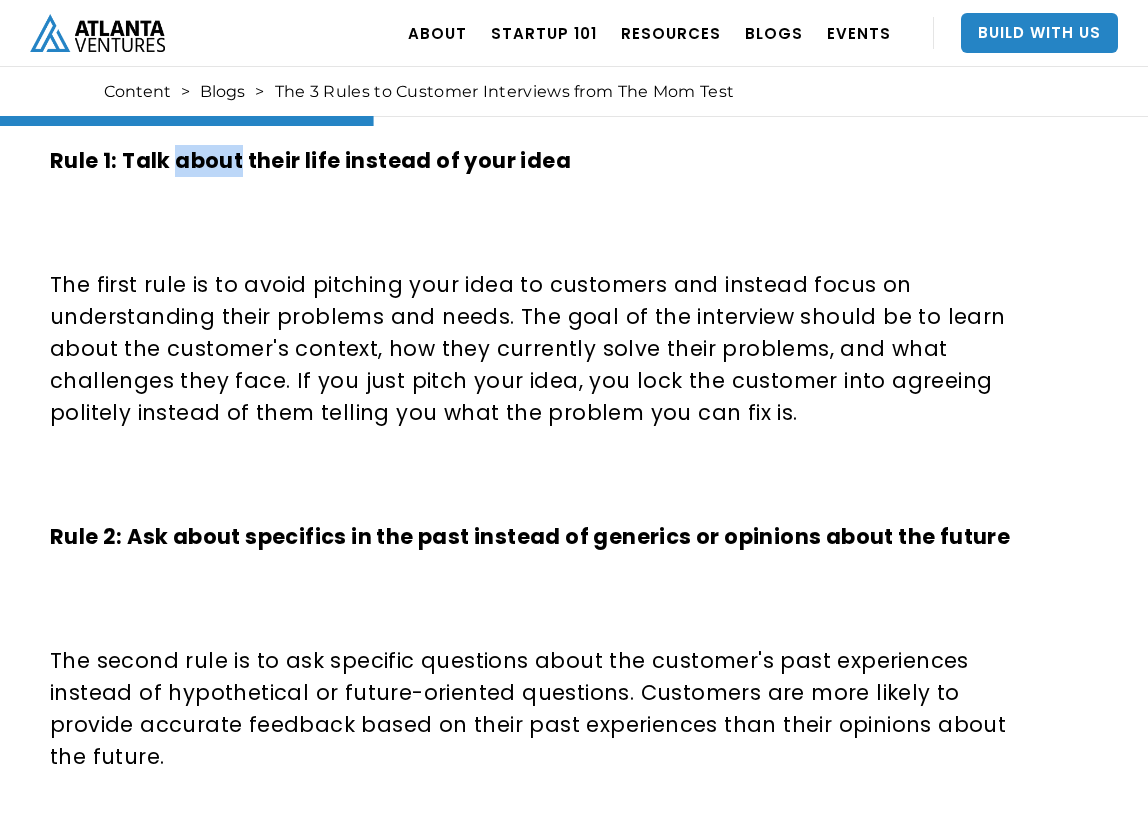 click on "Rule 1: Talk about their life instead of your idea" at bounding box center [310, 160] 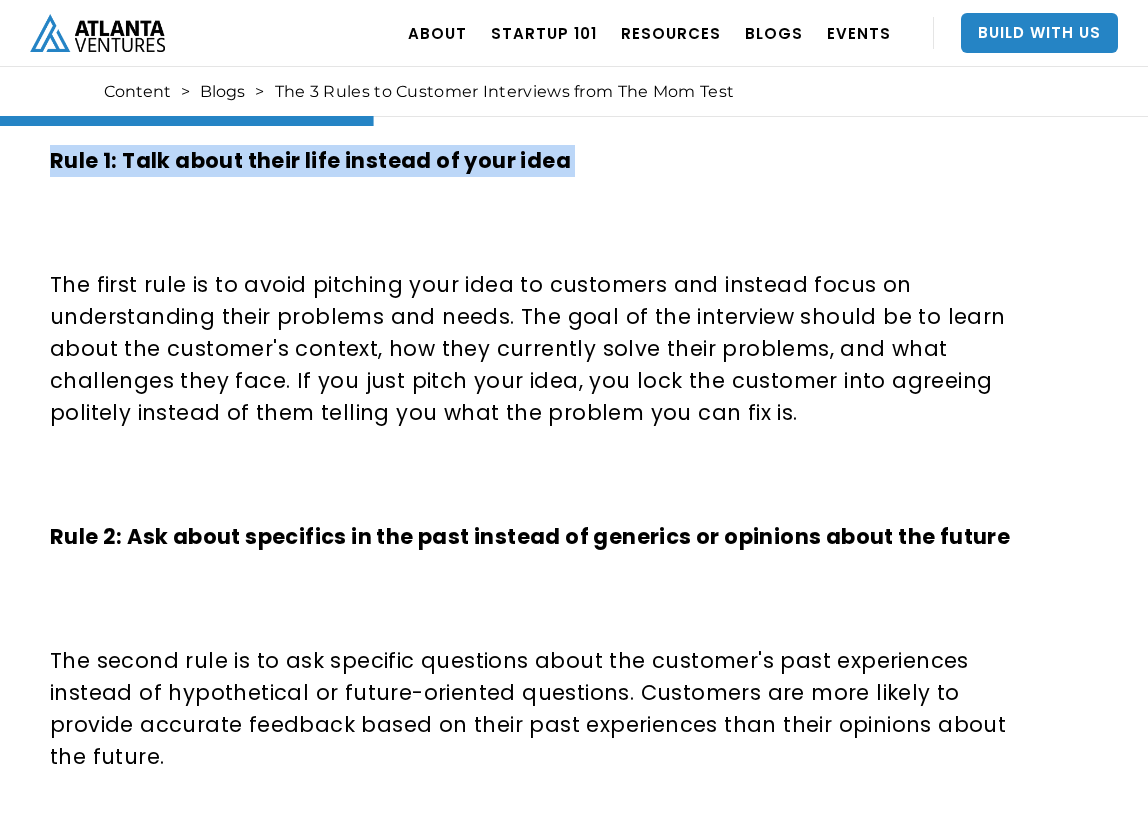 click on "Rule 1: Talk about their life instead of your idea" at bounding box center [310, 160] 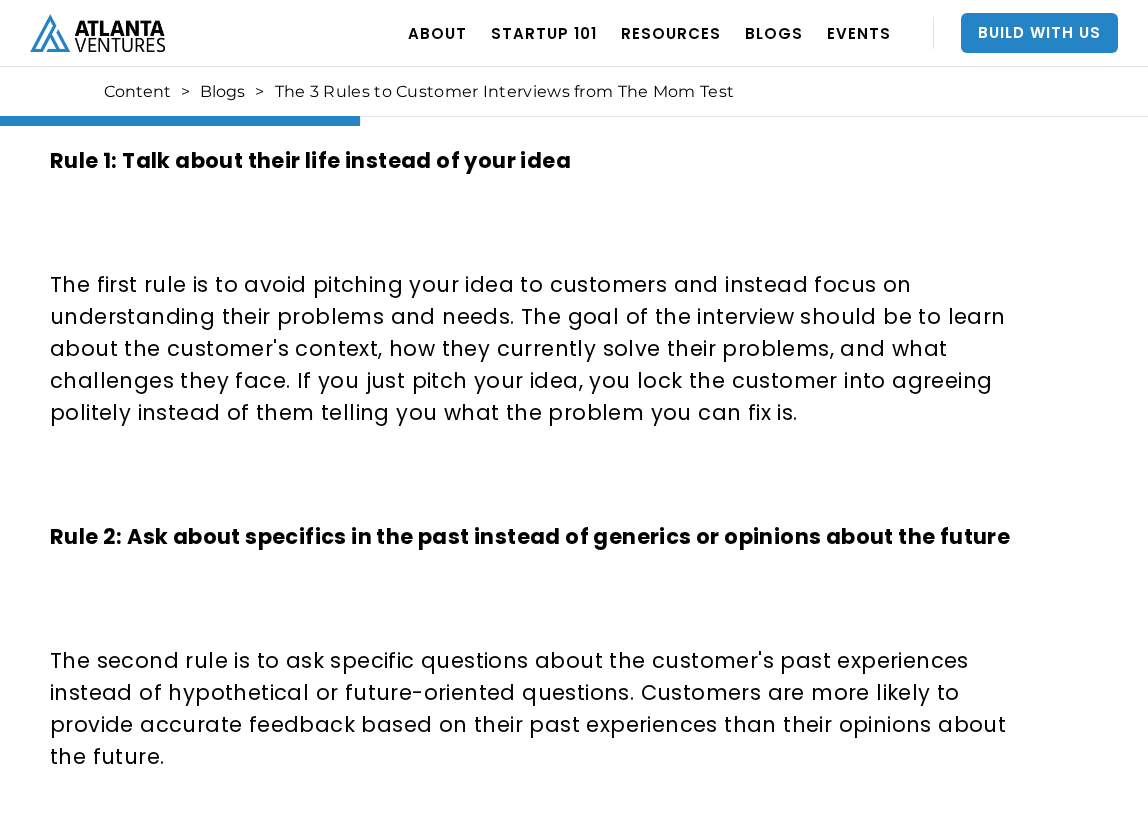 scroll, scrollTop: 1289, scrollLeft: 0, axis: vertical 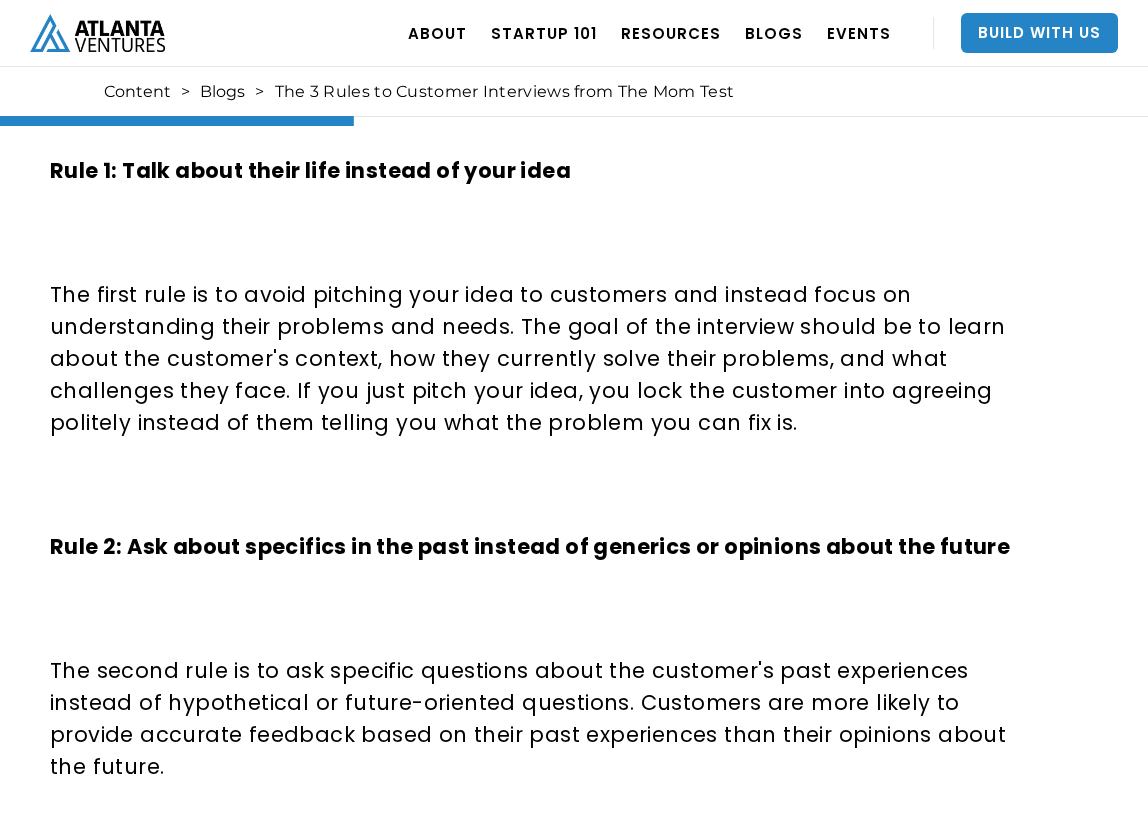 click on "Rule 1: Talk about their life instead of your idea" at bounding box center [310, 170] 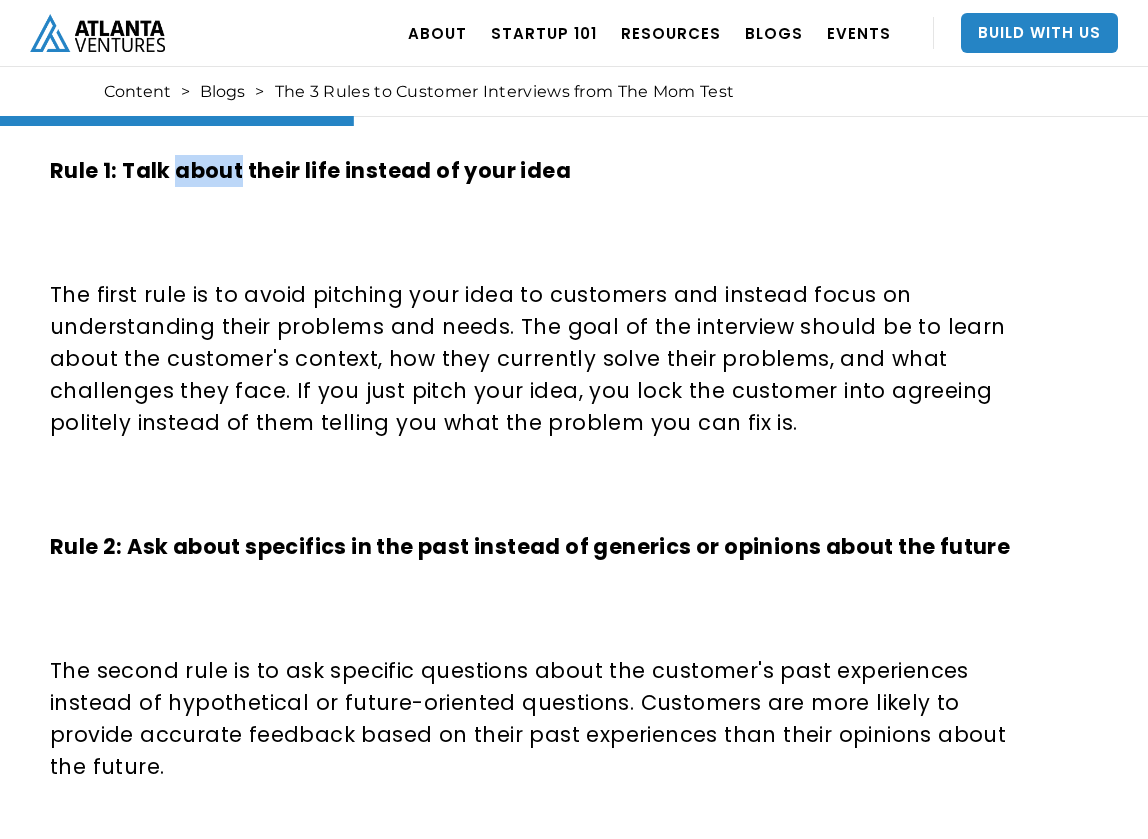 click on "Rule 1: Talk about their life instead of your idea" at bounding box center (310, 170) 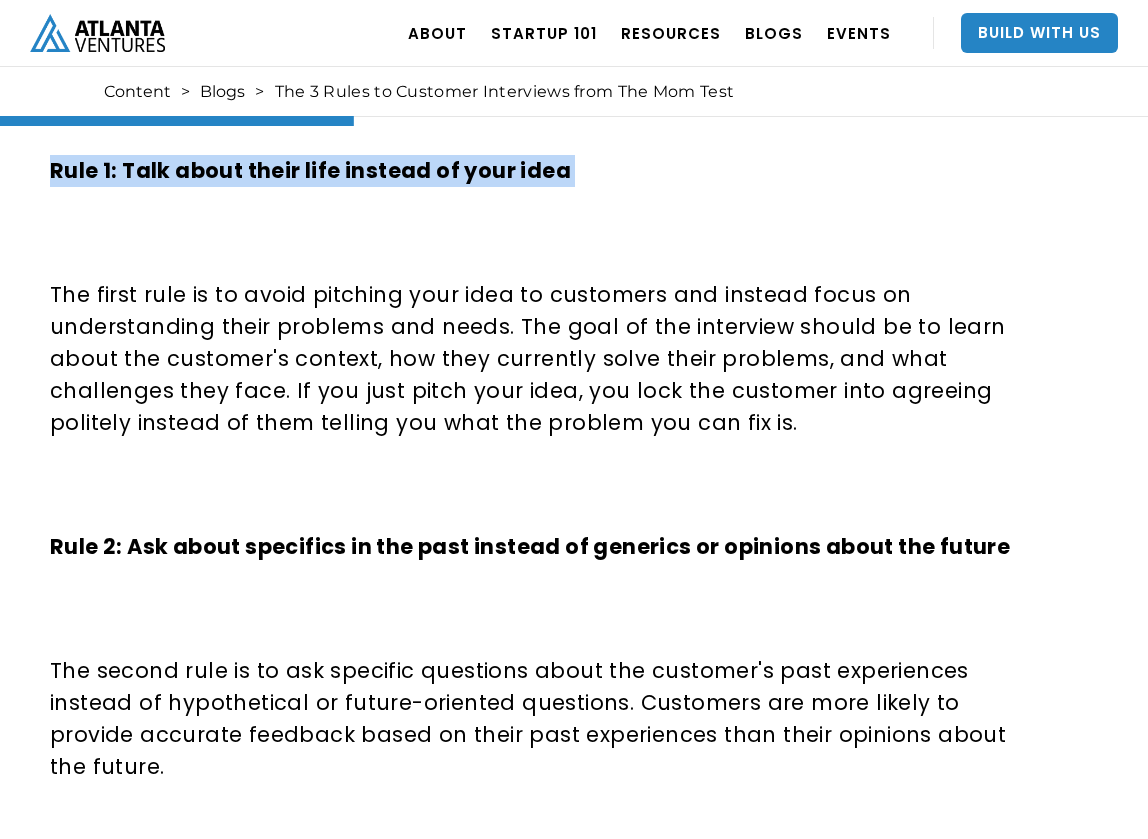 click on "Rule 1: Talk about their life instead of your idea" at bounding box center (310, 170) 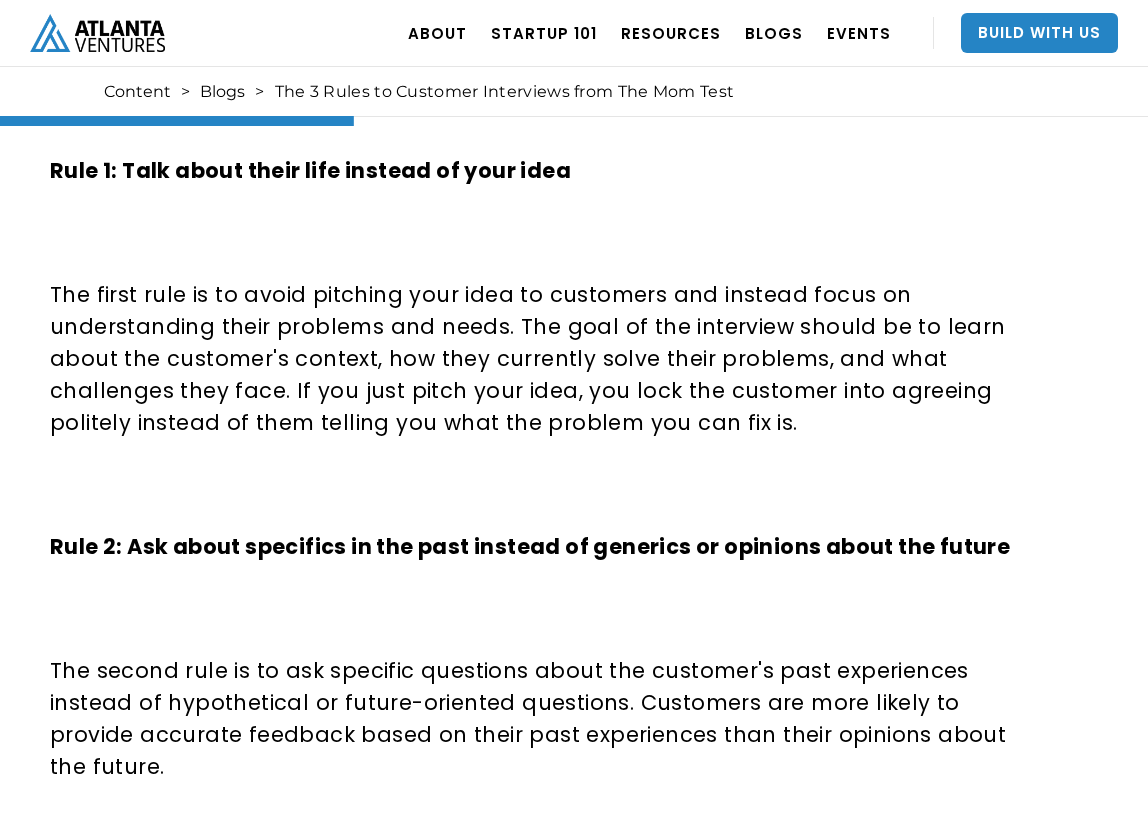 click on "Rule 1: Talk about their life instead of your idea" at bounding box center (310, 170) 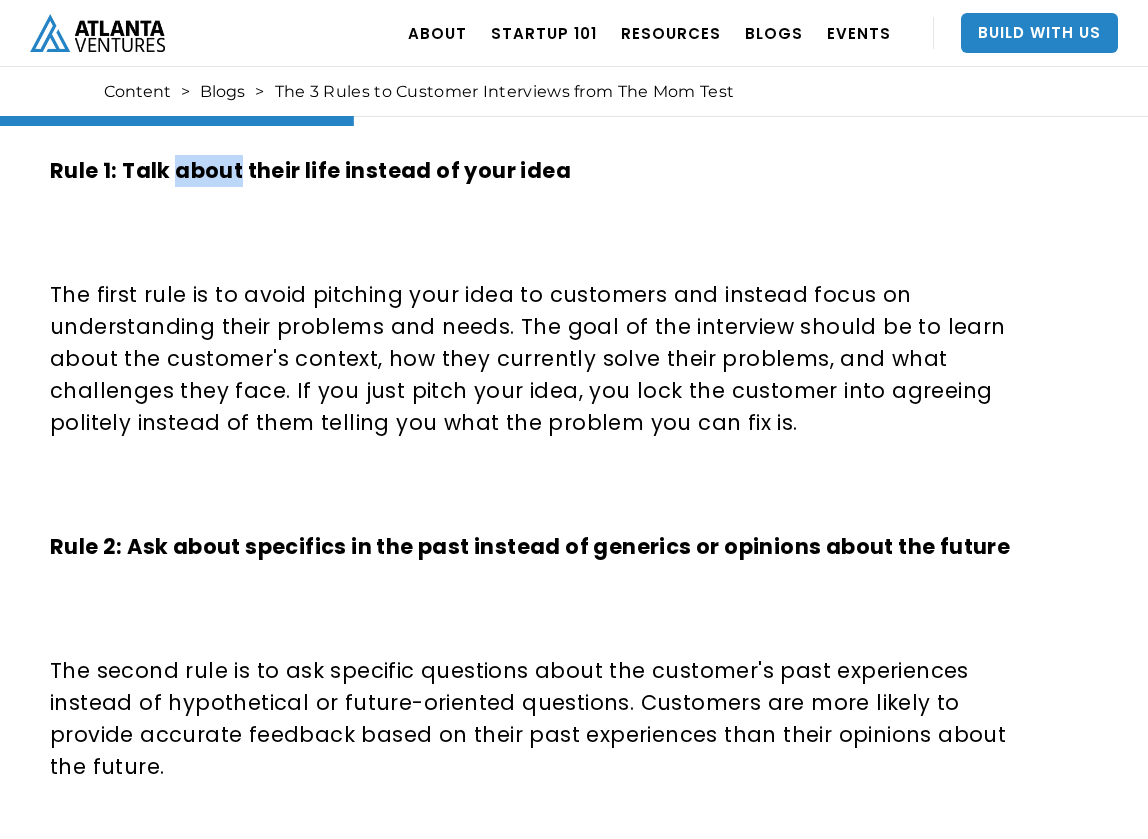 click on "Rule 1: Talk about their life instead of your idea" at bounding box center [310, 170] 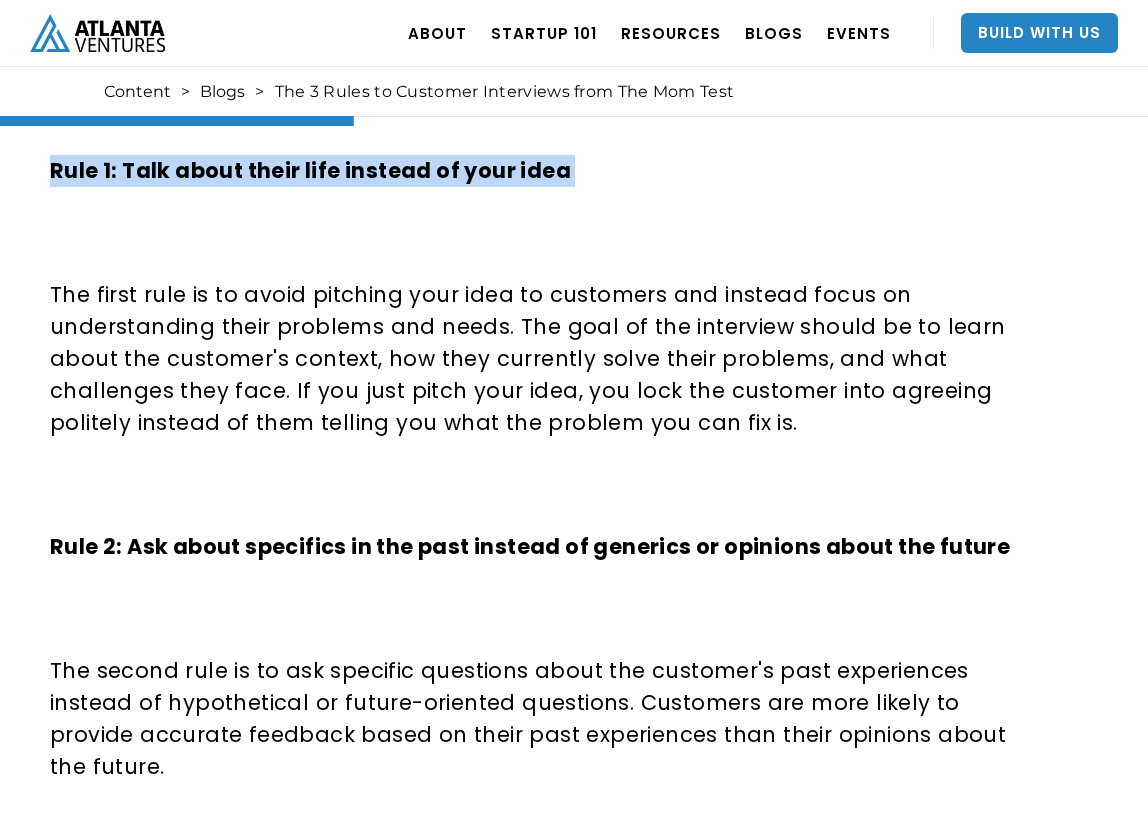 click on "Rule 1: Talk about their life instead of your idea" at bounding box center [310, 170] 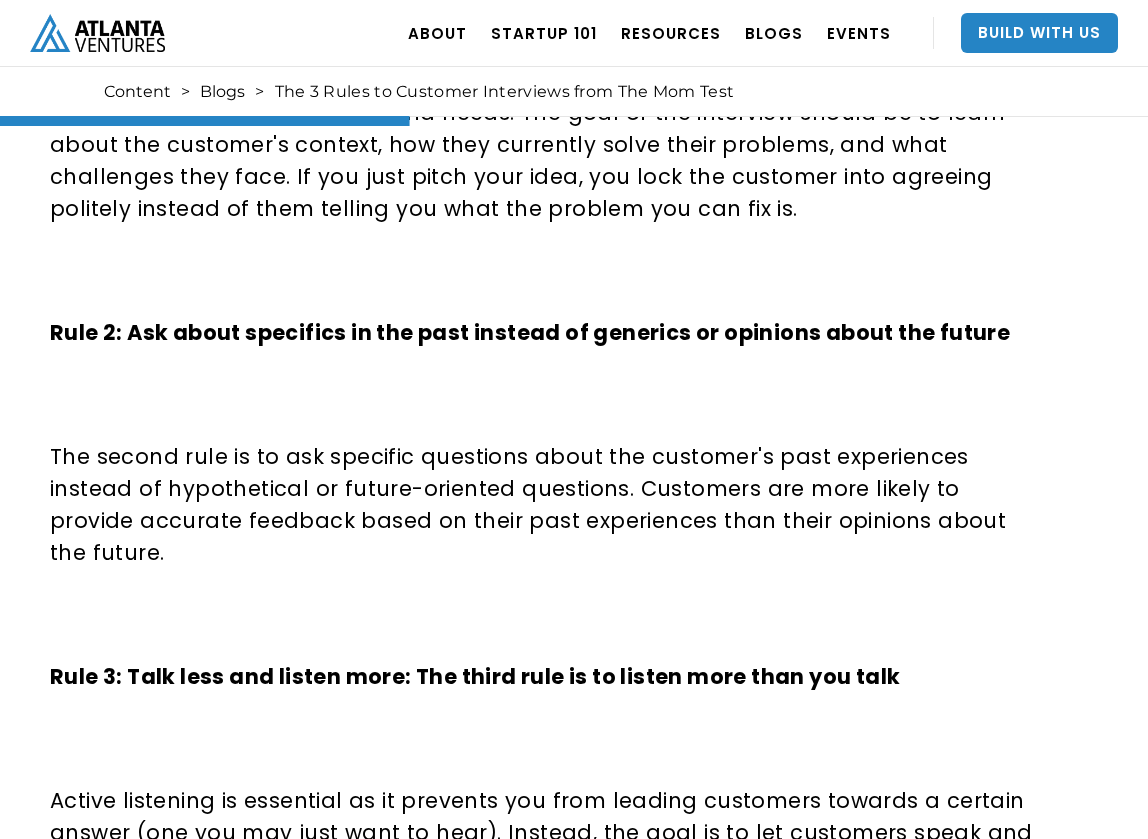 scroll, scrollTop: 1508, scrollLeft: 0, axis: vertical 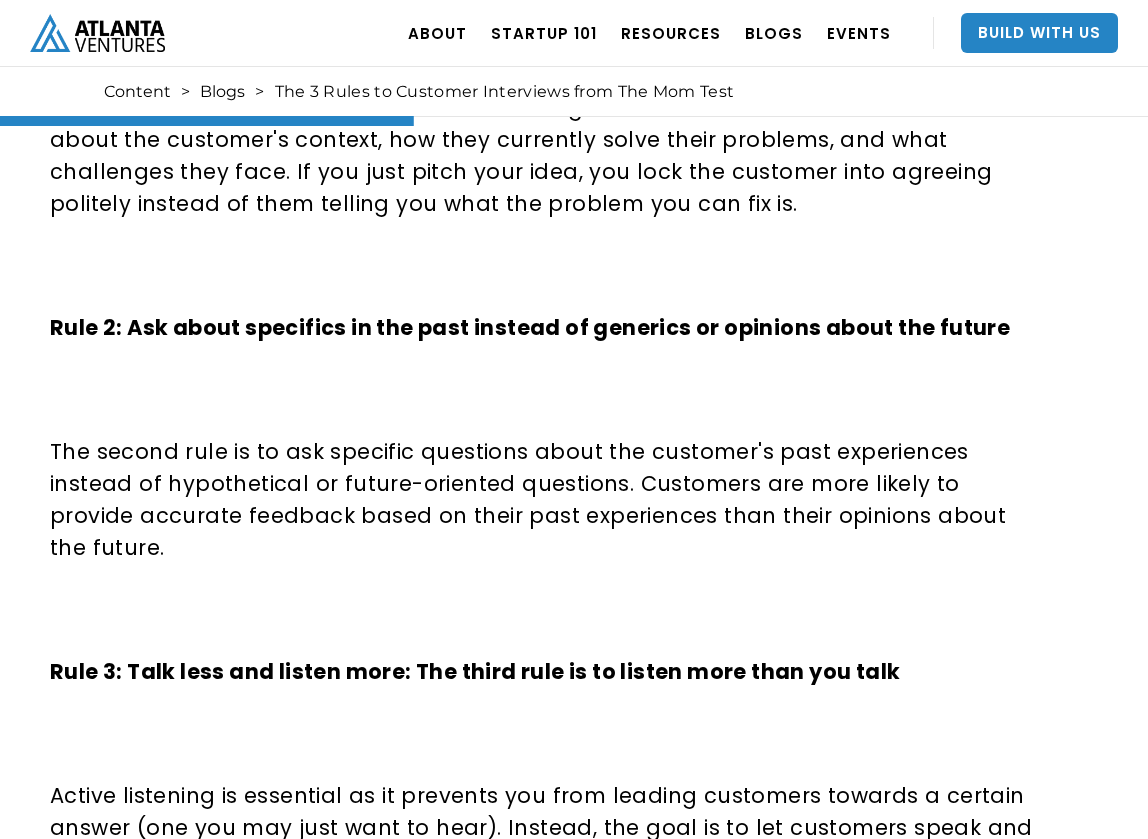 click on "The most important rules to follow when talking to a customer about your product ‍ I recently dove into  The Mom Test  by [PERSON_NAME]. The book offers advice on how to conduct effective customer interviews for entrepreneurs and startup founders. The key idea is that entrepreneurs often make the mistake of asking customers the wrong questions, resulting in misleading feedback. Here are the three most important rules to follow when talking to a customer about your product. ‍ Rule 1: Talk about their life instead of your idea ‍ The first rule is to avoid pitching your idea to customers and instead focus on understanding their problems and needs. The goal of the interview should be to learn about the customer's context, how they currently solve their problems, and what challenges they face. If you just pitch your idea, you lock the customer into agreeing politely instead of them telling you what the problem you can fix is. ‍ ‍ ‍ ‍ ‍" at bounding box center [547, 410] 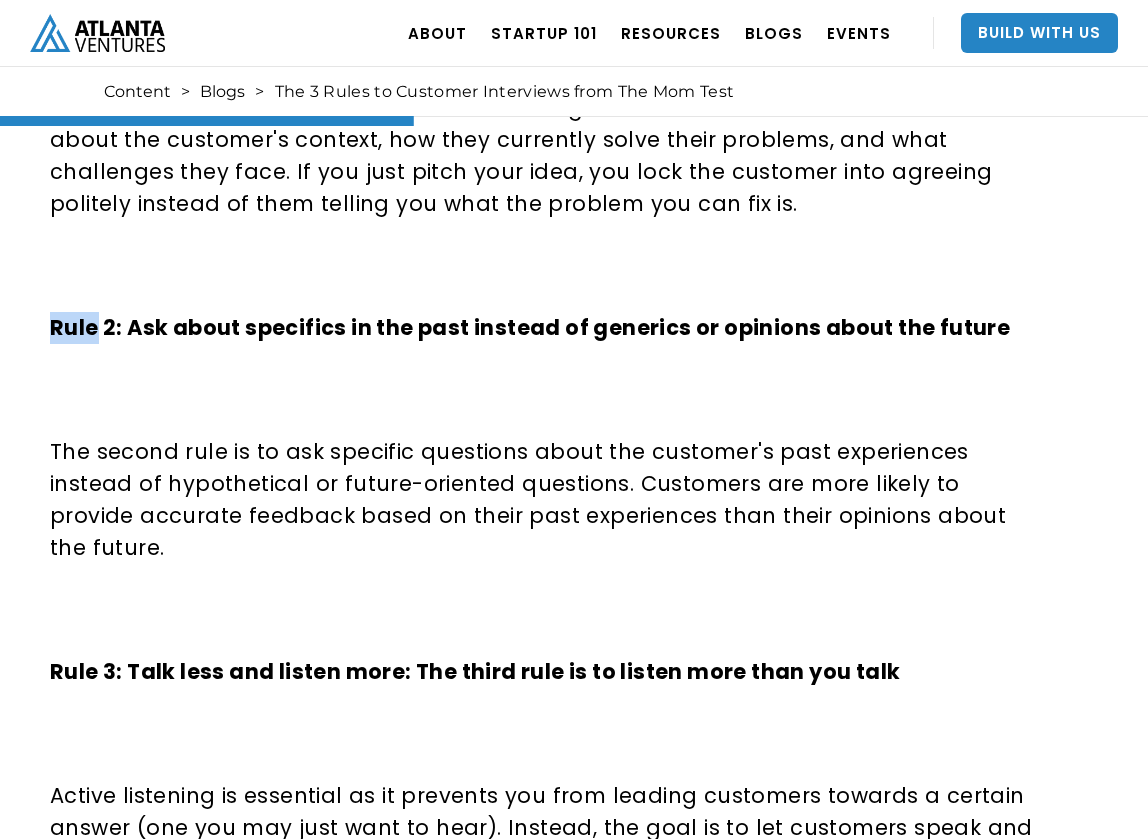 click on "The most important rules to follow when talking to a customer about your product ‍ I recently dove into  The Mom Test  by [PERSON_NAME]. The book offers advice on how to conduct effective customer interviews for entrepreneurs and startup founders. The key idea is that entrepreneurs often make the mistake of asking customers the wrong questions, resulting in misleading feedback. Here are the three most important rules to follow when talking to a customer about your product. ‍ Rule 1: Talk about their life instead of your idea ‍ The first rule is to avoid pitching your idea to customers and instead focus on understanding their problems and needs. The goal of the interview should be to learn about the customer's context, how they currently solve their problems, and what challenges they face. If you just pitch your idea, you lock the customer into agreeing politely instead of them telling you what the problem you can fix is. ‍ ‍ ‍ ‍ ‍" at bounding box center (547, 410) 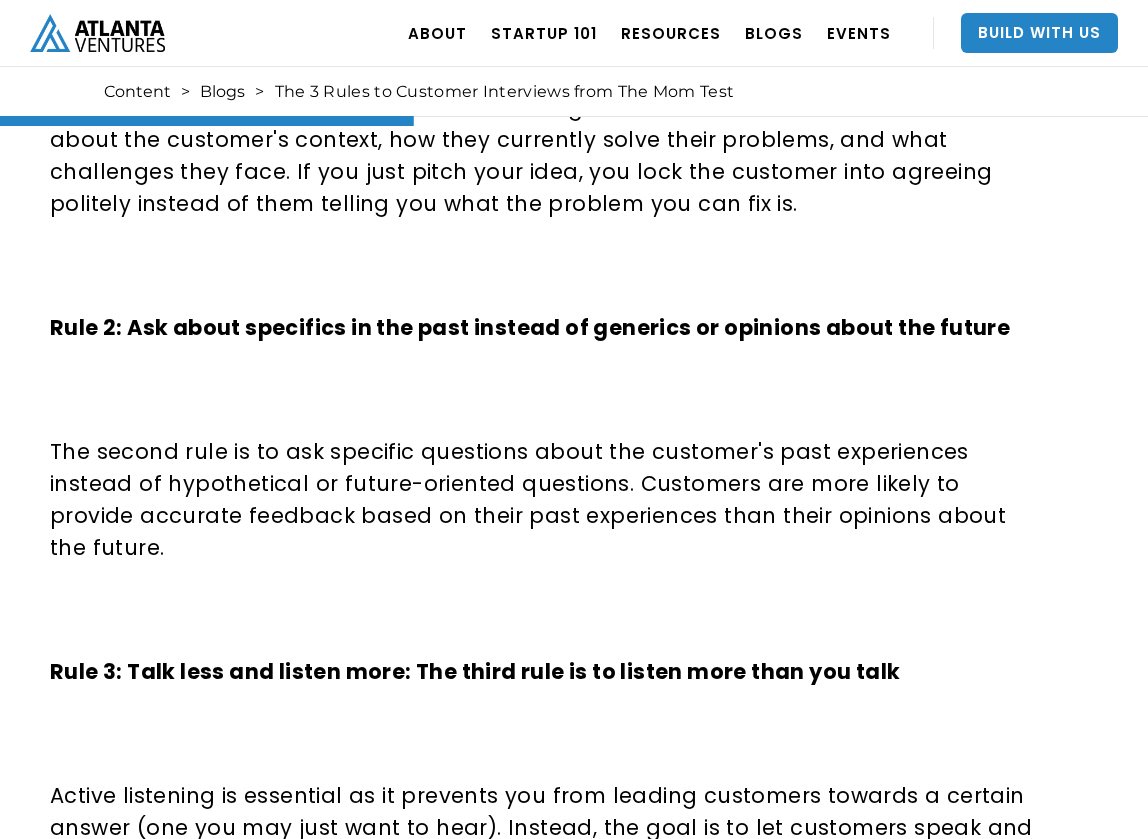 click on "Rule 2: Ask about specifics in the past instead of generics or opinions about the future" at bounding box center (530, 327) 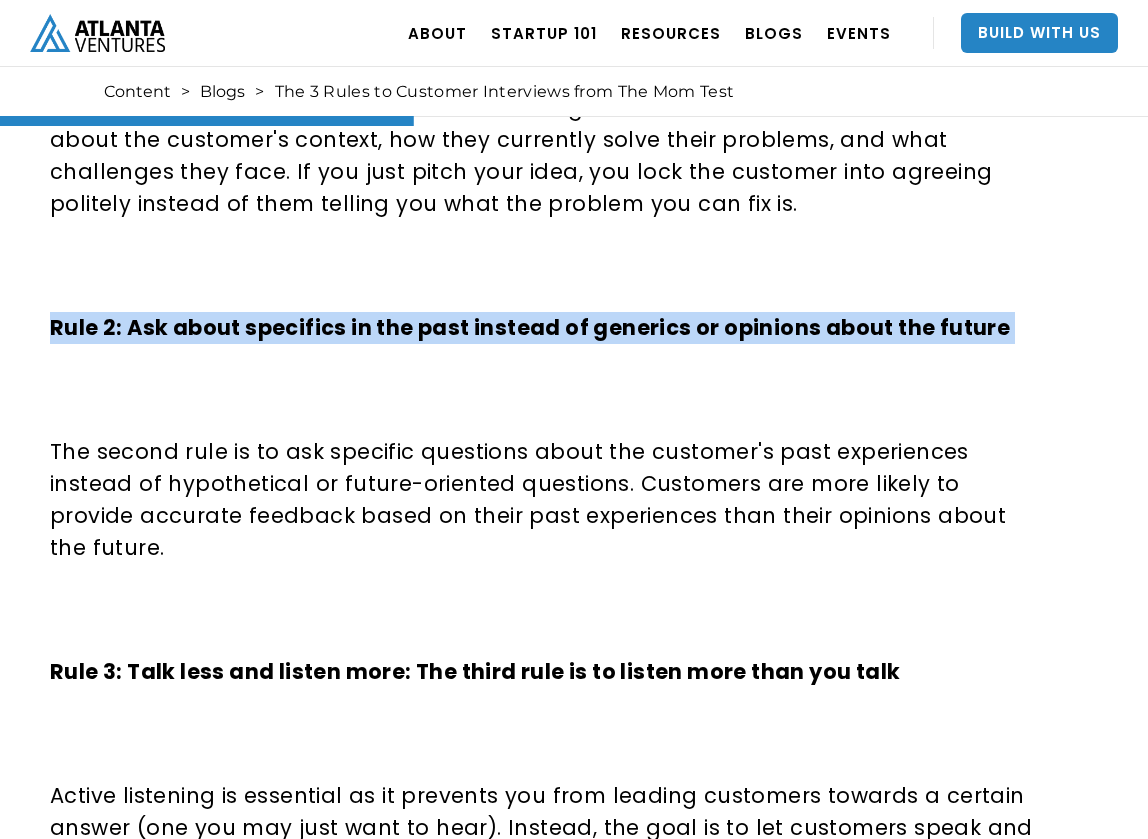 click on "Rule 2: Ask about specifics in the past instead of generics or opinions about the future" at bounding box center [547, 328] 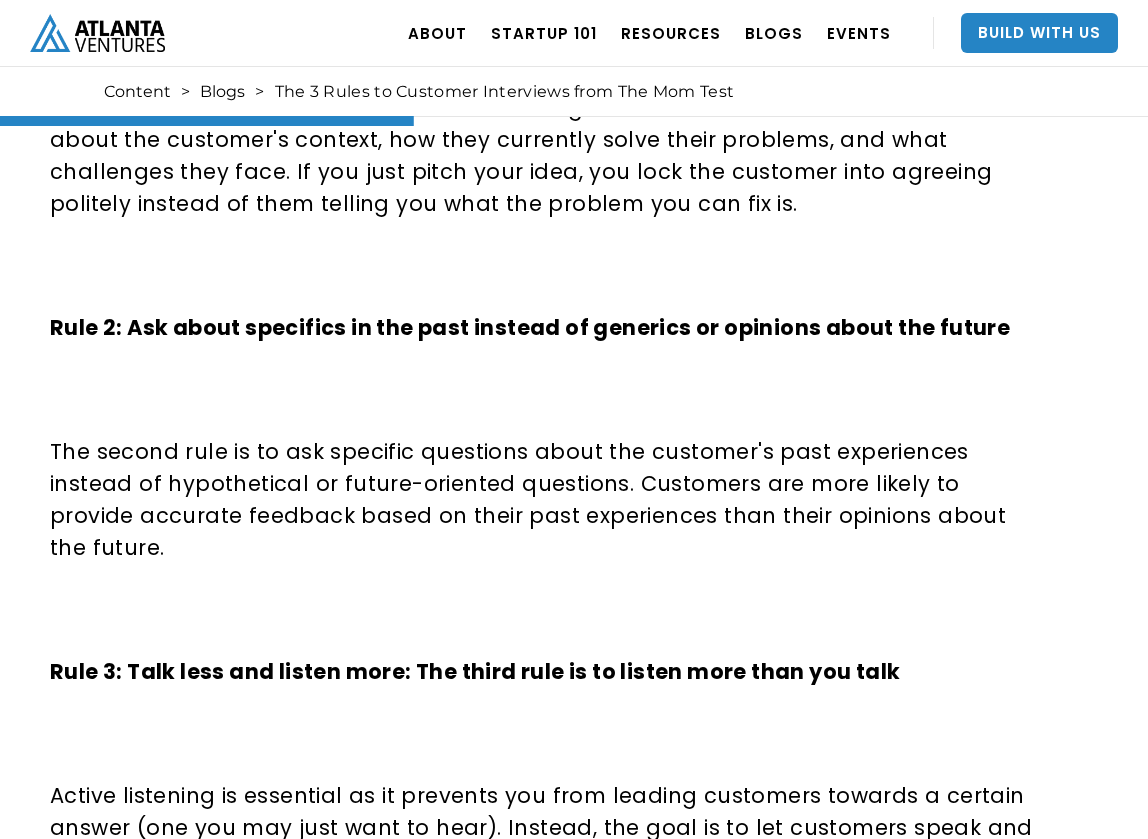 click on "Rule 2: Ask about specifics in the past instead of generics or opinions about the future" at bounding box center [530, 327] 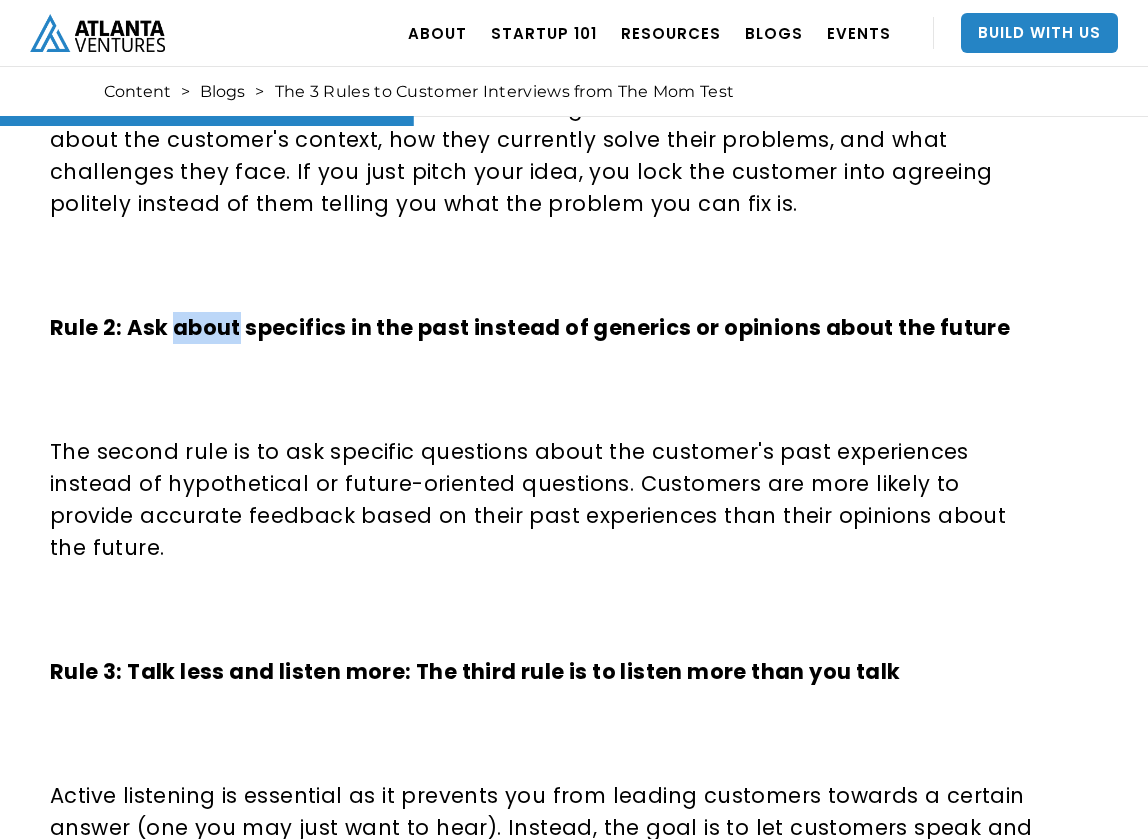 click on "Rule 2: Ask about specifics in the past instead of generics or opinions about the future" at bounding box center (530, 327) 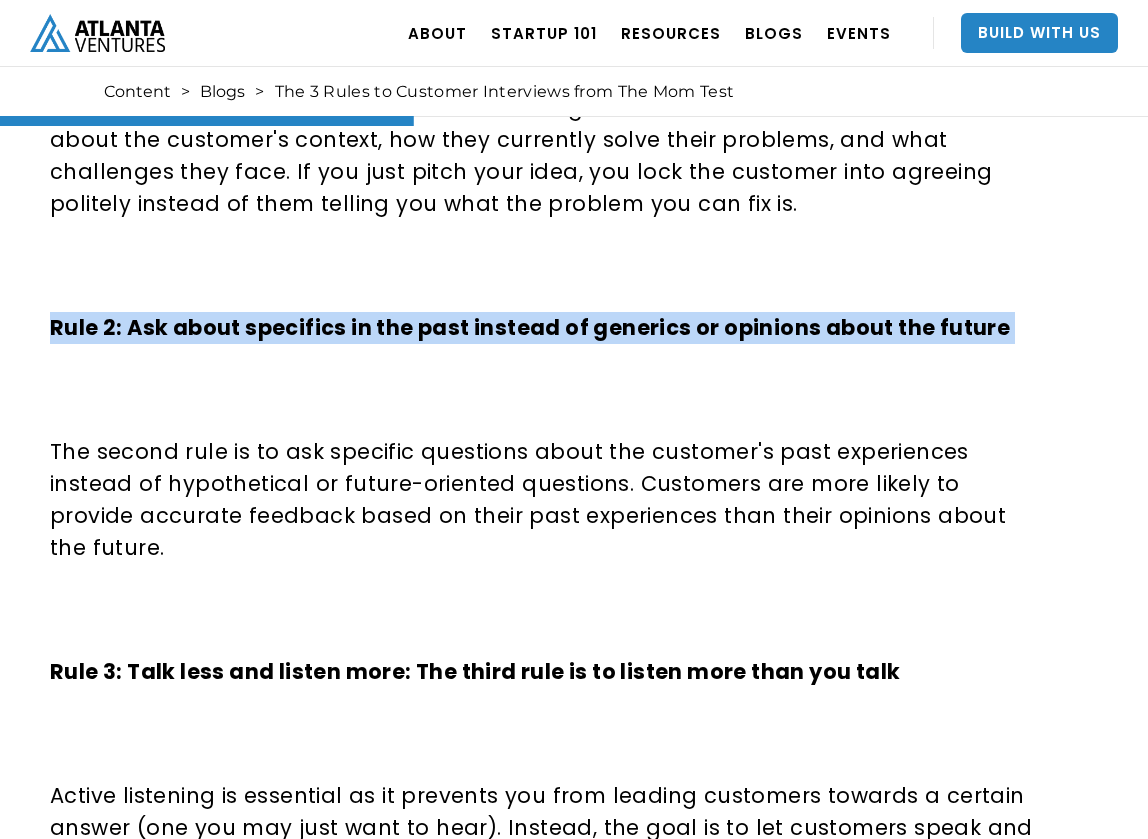 click on "Rule 2: Ask about specifics in the past instead of generics or opinions about the future" at bounding box center (530, 327) 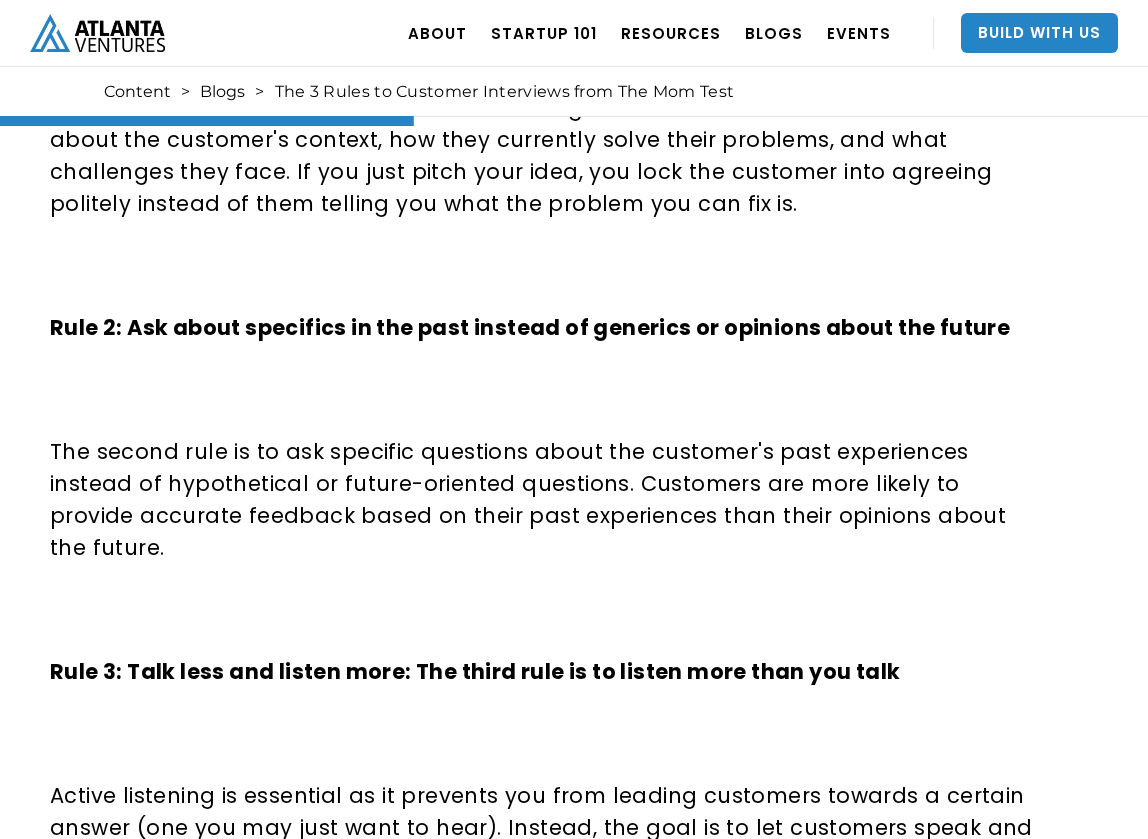 click on "Rule 2: Ask about specifics in the past instead of generics or opinions about the future" at bounding box center [530, 327] 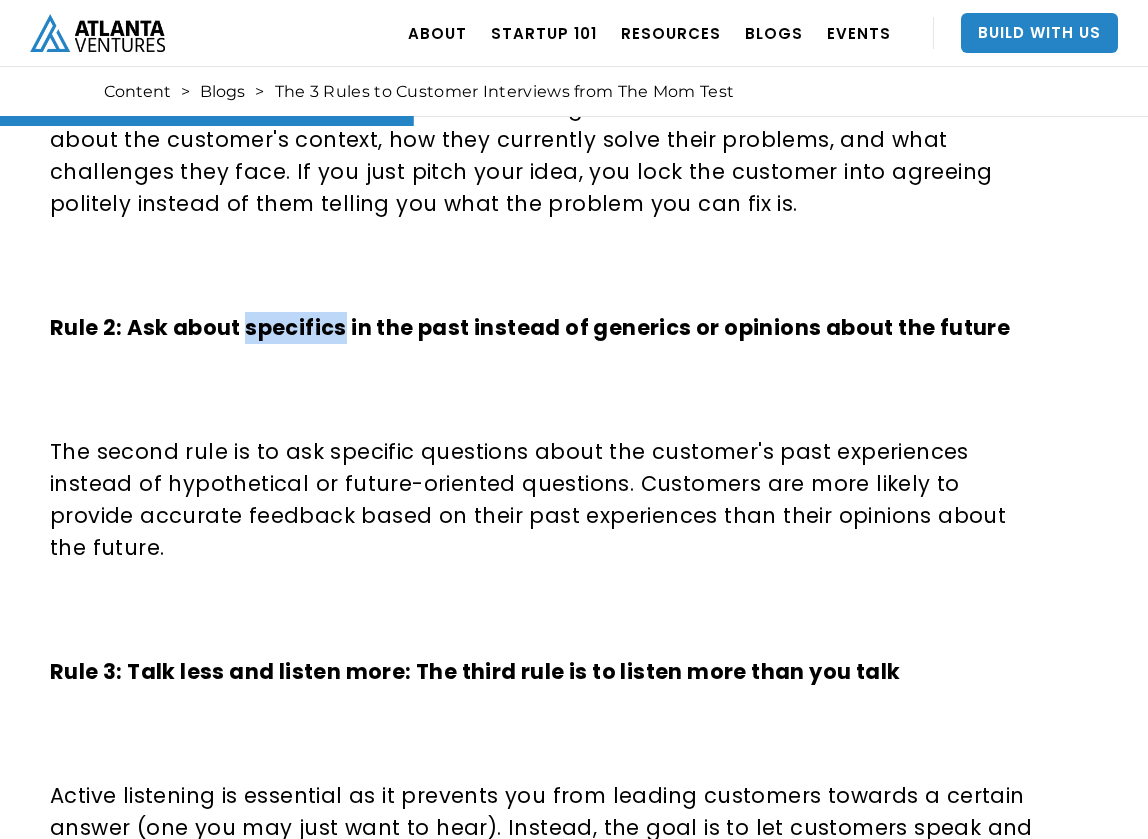 click on "Rule 2: Ask about specifics in the past instead of generics or opinions about the future" at bounding box center [530, 327] 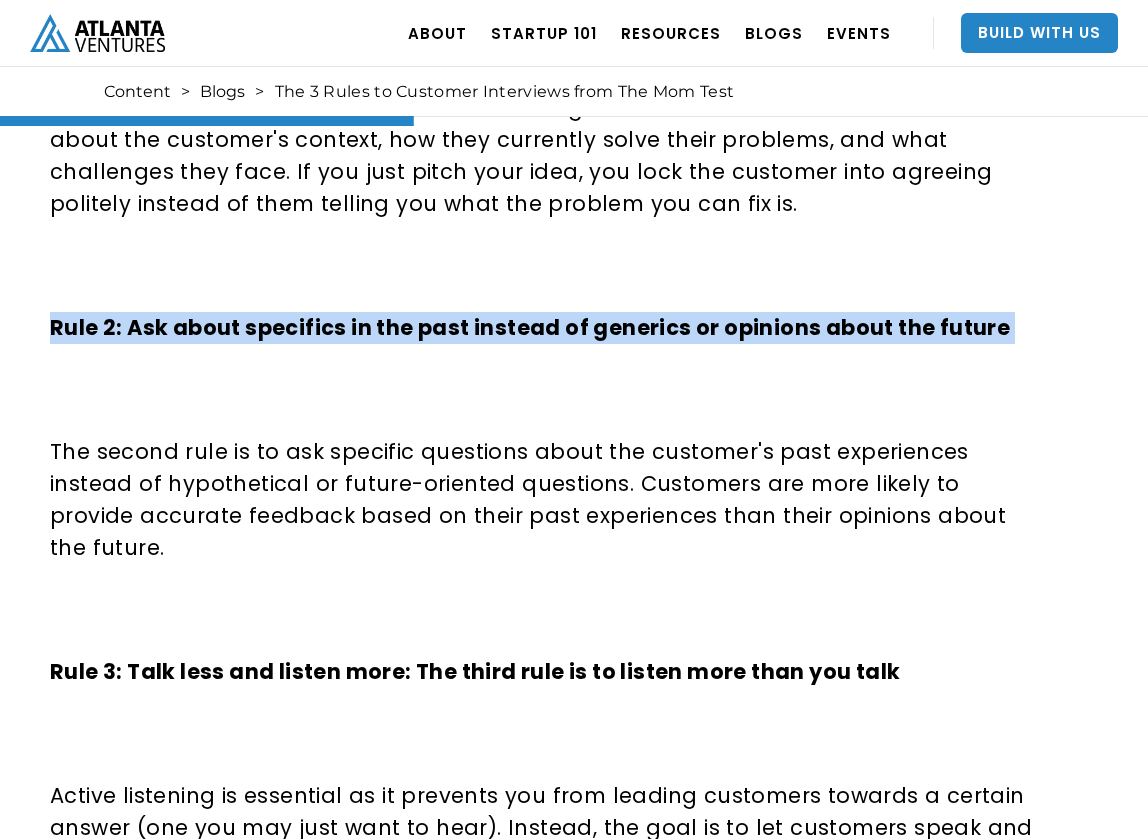 click on "Rule 2: Ask about specifics in the past instead of generics or opinions about the future" at bounding box center [530, 327] 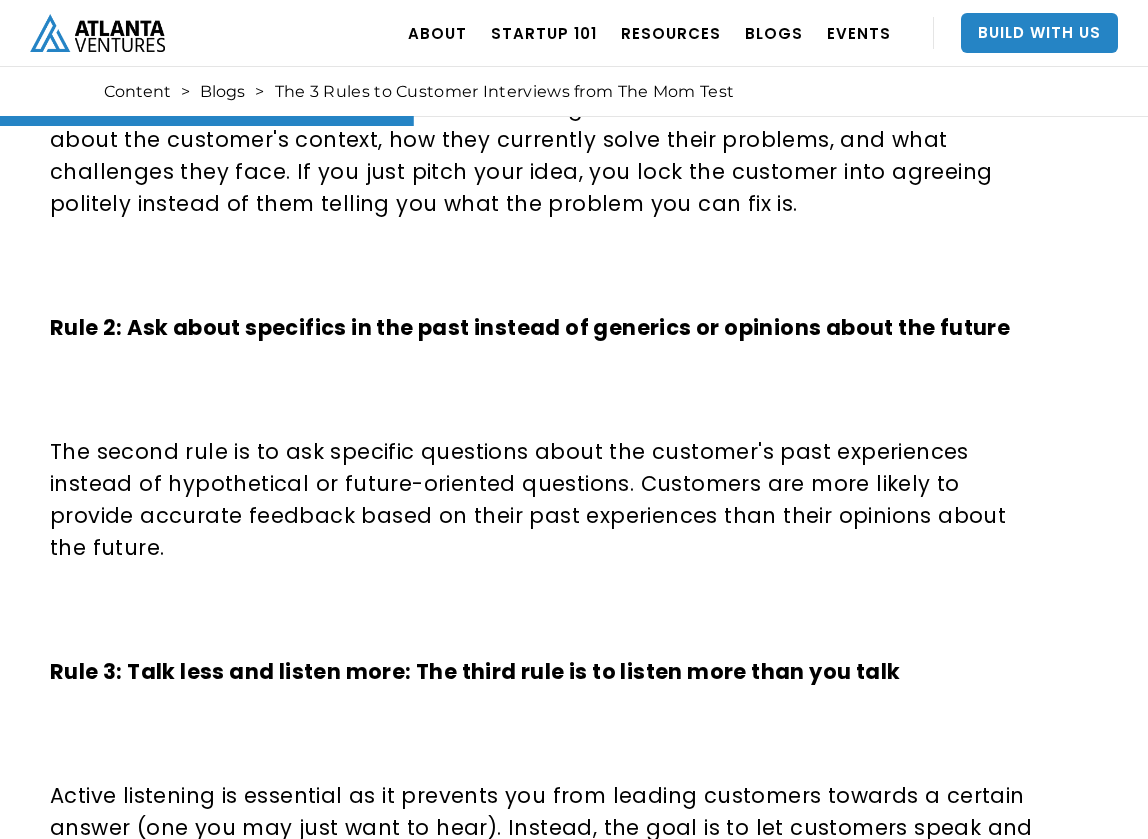 click on "The second rule is to ask specific questions about the customer's past experiences instead of hypothetical or future-oriented questions. Customers are more likely to provide accurate feedback based on their past experiences than their opinions about the future." at bounding box center (547, 500) 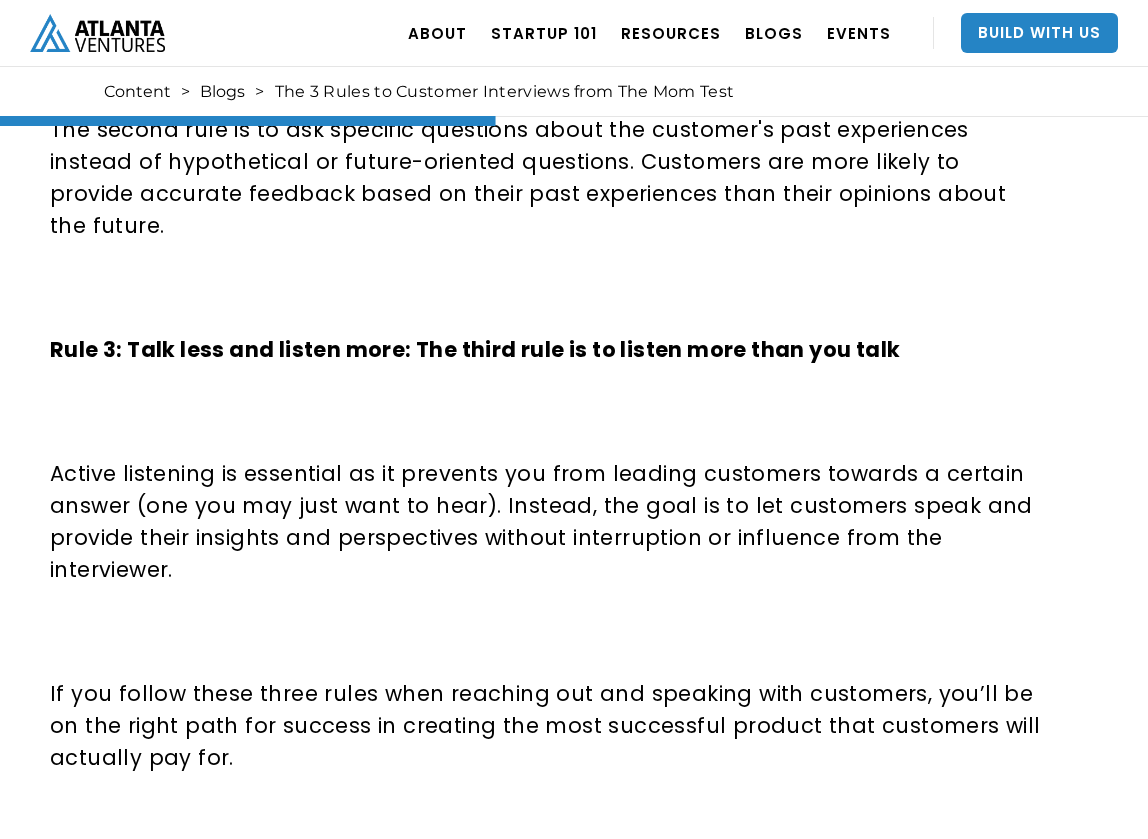 scroll, scrollTop: 1834, scrollLeft: 0, axis: vertical 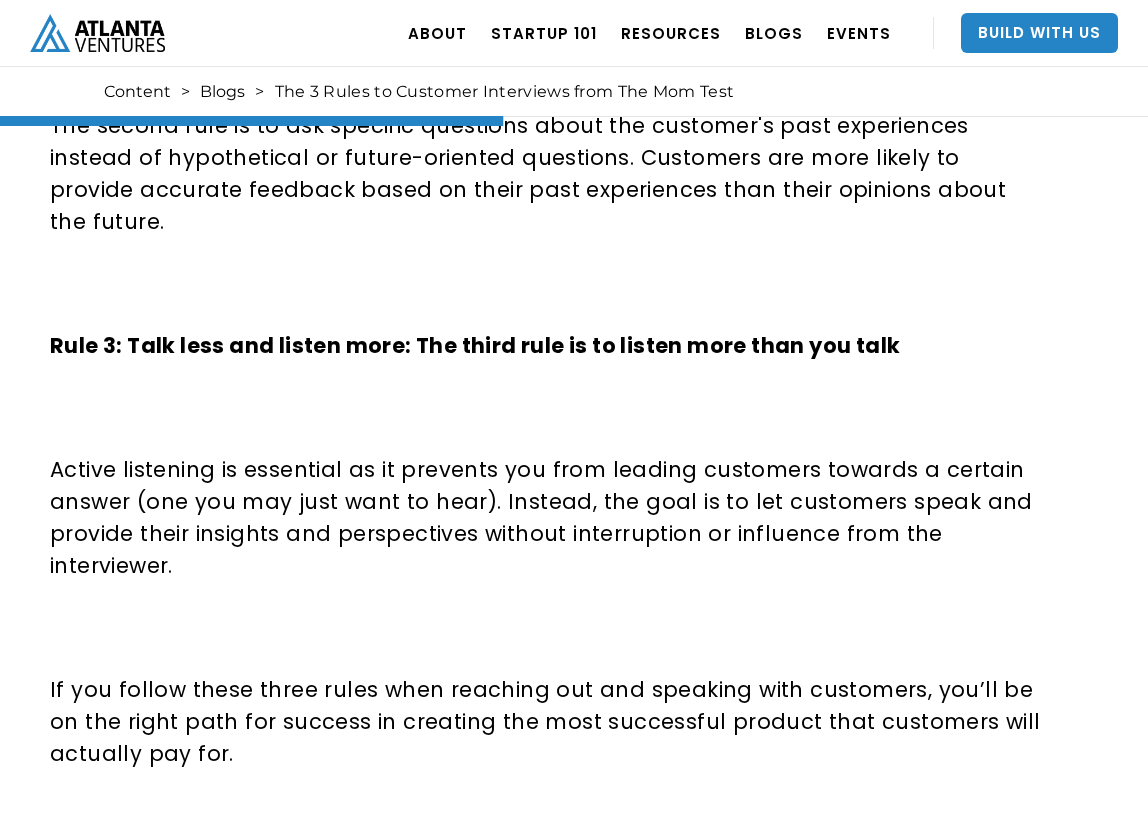 click on "Rule 3: Talk less and listen more: The third rule is to listen more than you talk" at bounding box center [475, 345] 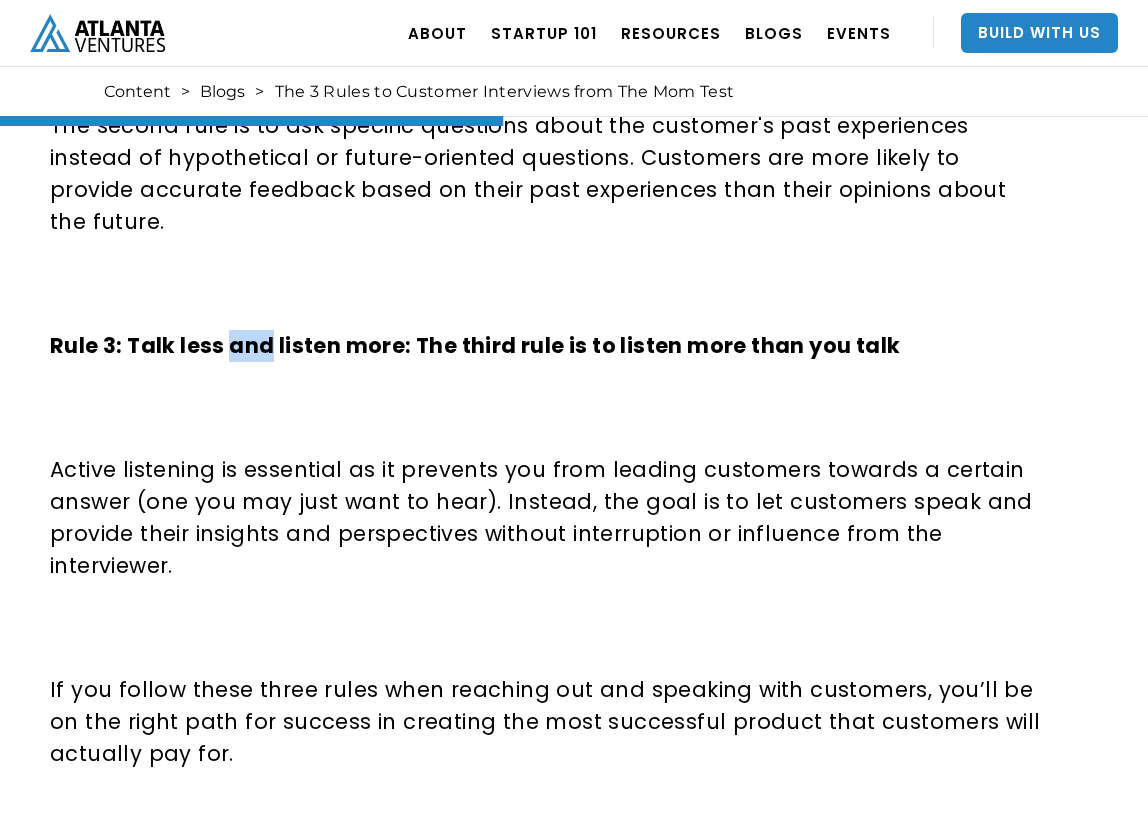 click on "Rule 3: Talk less and listen more: The third rule is to listen more than you talk" at bounding box center (475, 345) 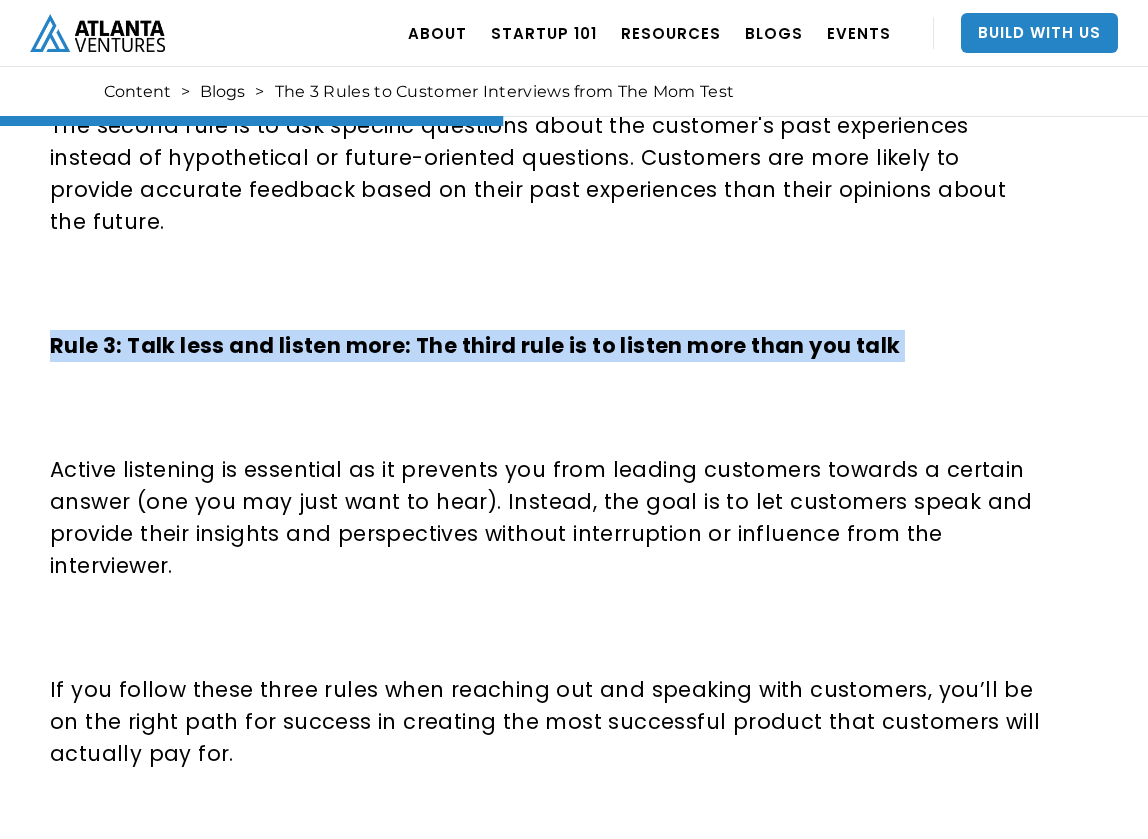 click on "Rule 3: Talk less and listen more: The third rule is to listen more than you talk" at bounding box center (475, 345) 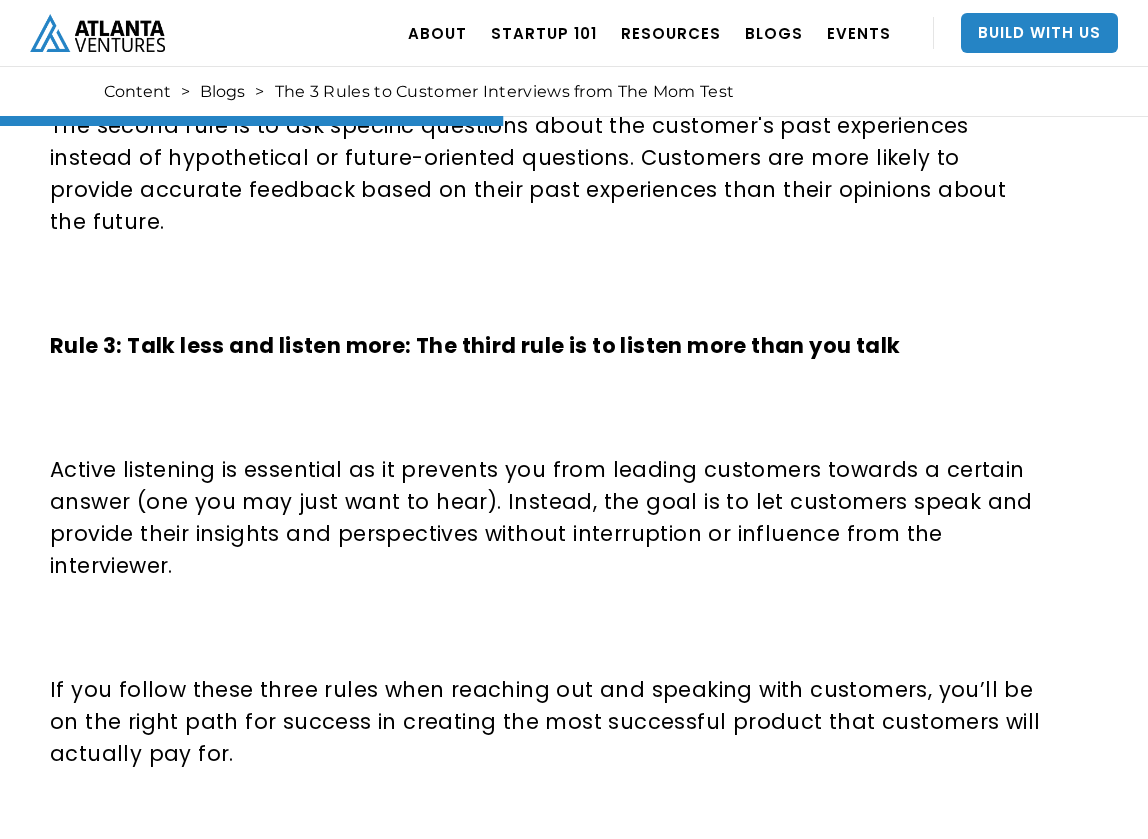 click on "Rule 3: Talk less and listen more: The third rule is to listen more than you talk" at bounding box center (475, 345) 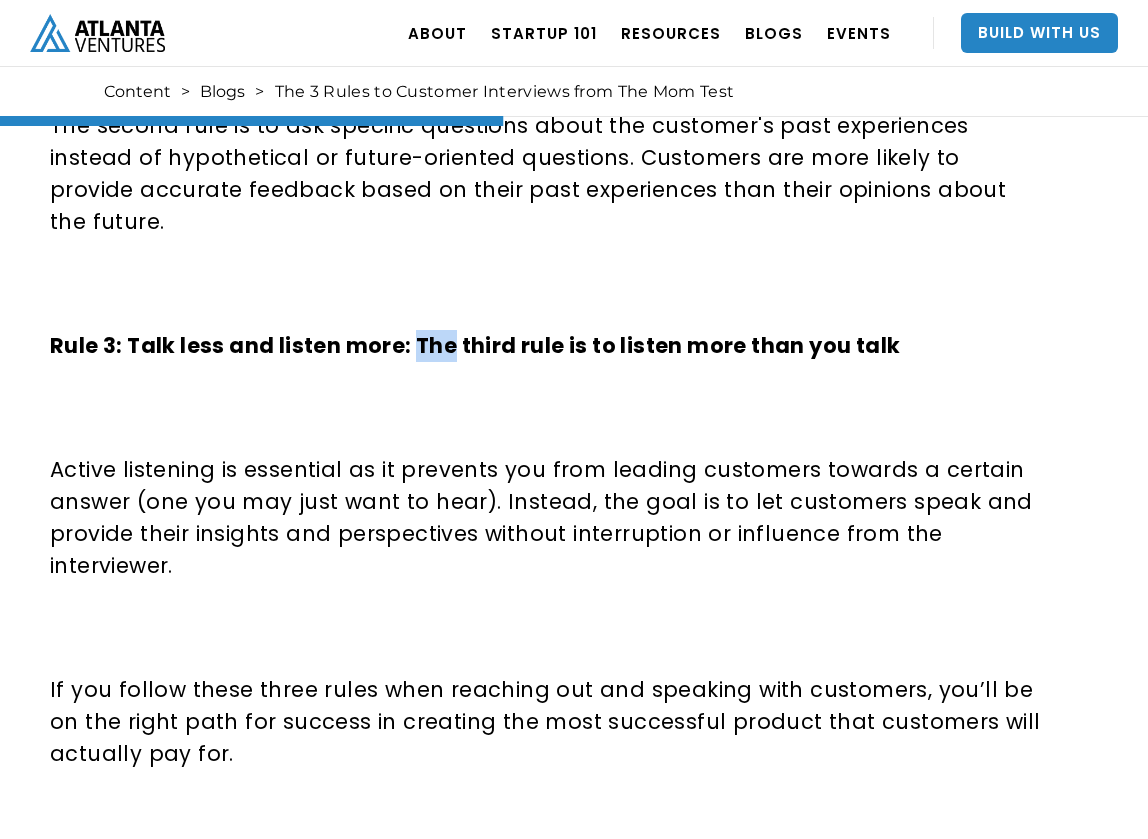 click on "Rule 3: Talk less and listen more: The third rule is to listen more than you talk" at bounding box center [475, 345] 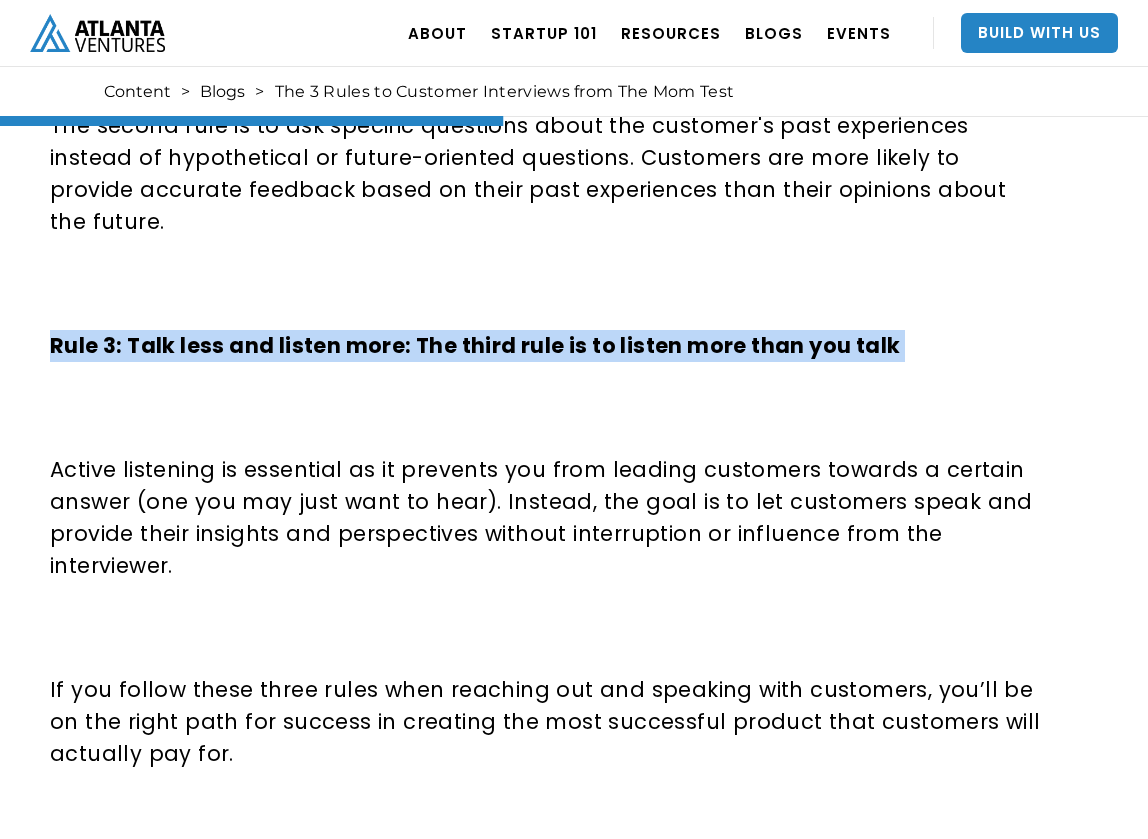 click on "Rule 3: Talk less and listen more: The third rule is to listen more than you talk" at bounding box center [475, 345] 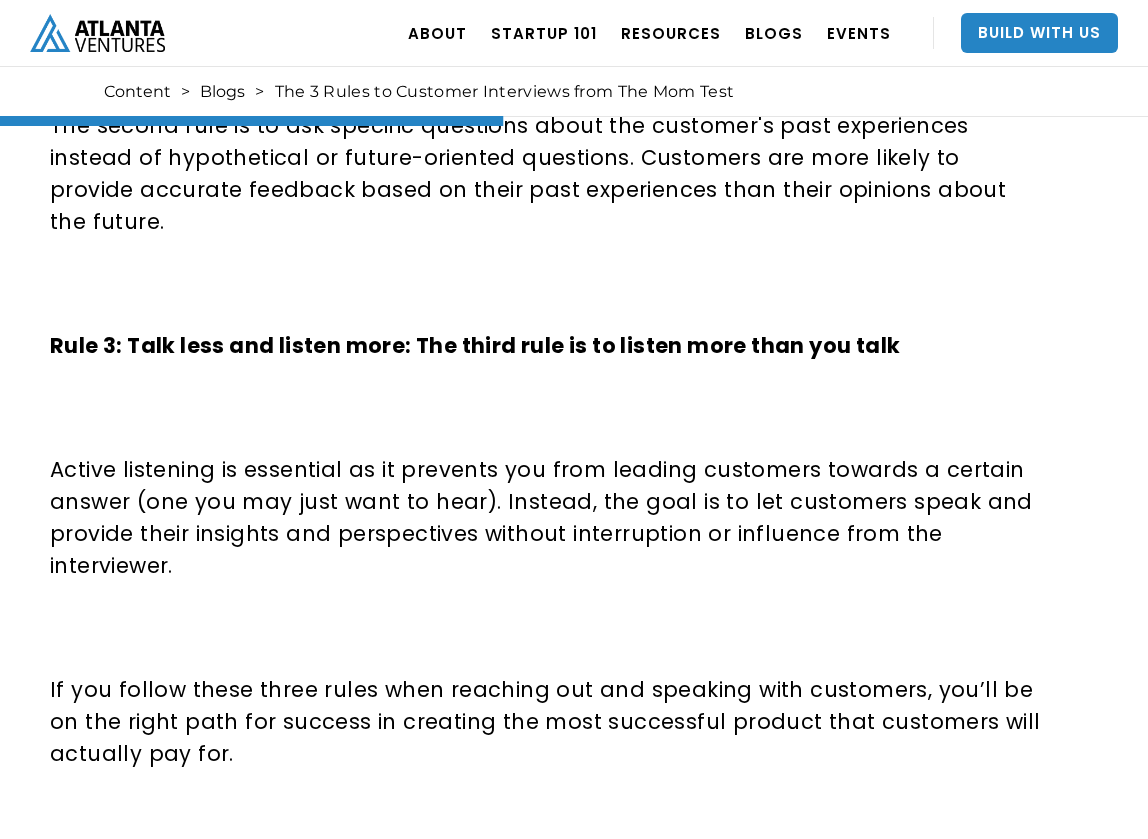 click on "The most important rules to follow when talking to a customer about your product ‍ I recently dove into  The Mom Test  by [PERSON_NAME]. The book offers advice on how to conduct effective customer interviews for entrepreneurs and startup founders. The key idea is that entrepreneurs often make the mistake of asking customers the wrong questions, resulting in misleading feedback. Here are the three most important rules to follow when talking to a customer about your product. ‍ Rule 1: Talk about their life instead of your idea ‍ The first rule is to avoid pitching your idea to customers and instead focus on understanding their problems and needs. The goal of the interview should be to learn about the customer's context, how they currently solve their problems, and what challenges they face. If you just pitch your idea, you lock the customer into agreeing politely instead of them telling you what the problem you can fix is. ‍ ‍ ‍ ‍ ‍" at bounding box center (547, 84) 